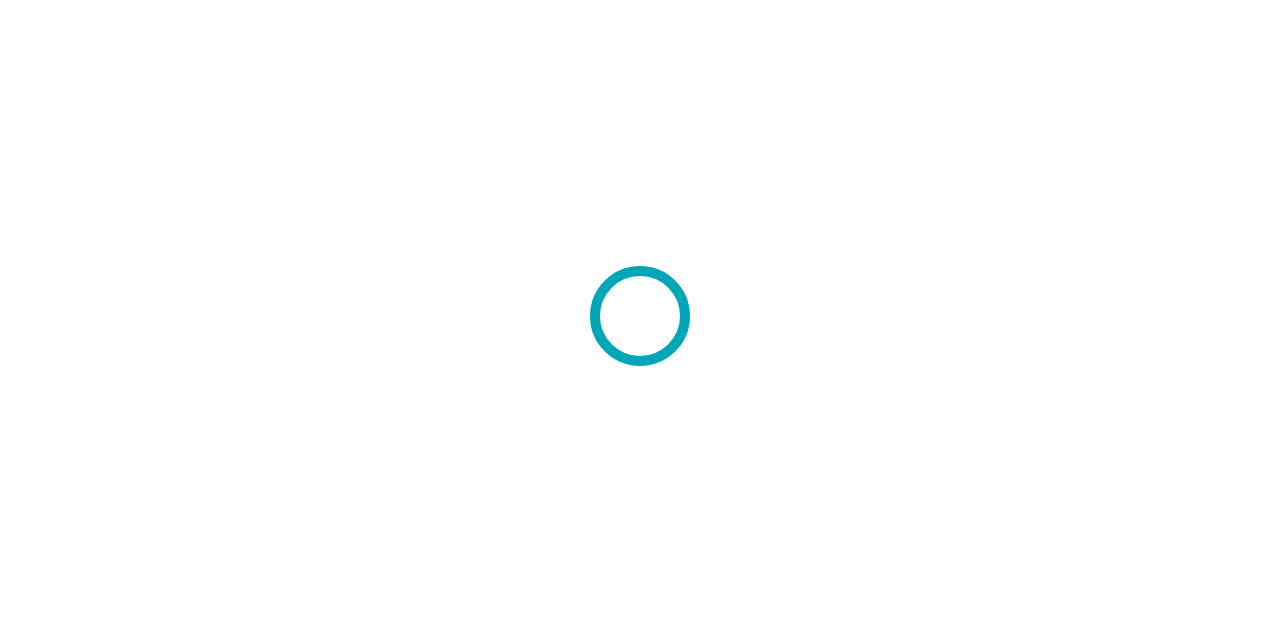 scroll, scrollTop: 0, scrollLeft: 0, axis: both 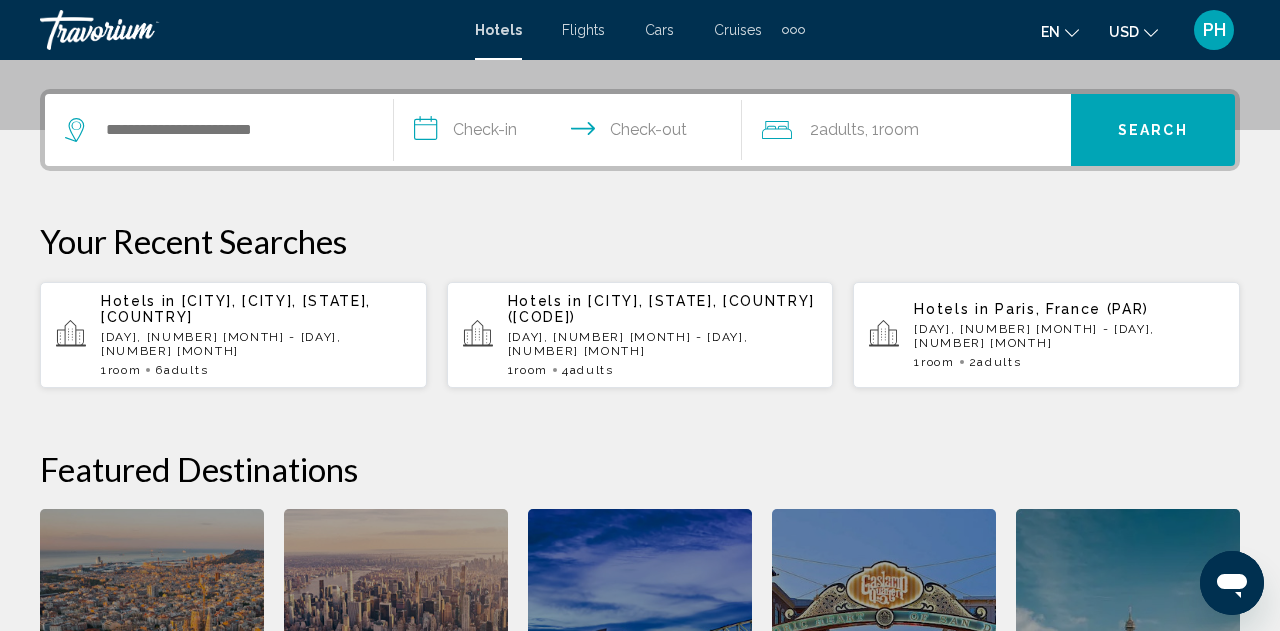 click on "Hotels in    [CITY], [CITY], [STATE], [COUNTRY]" at bounding box center [256, 309] 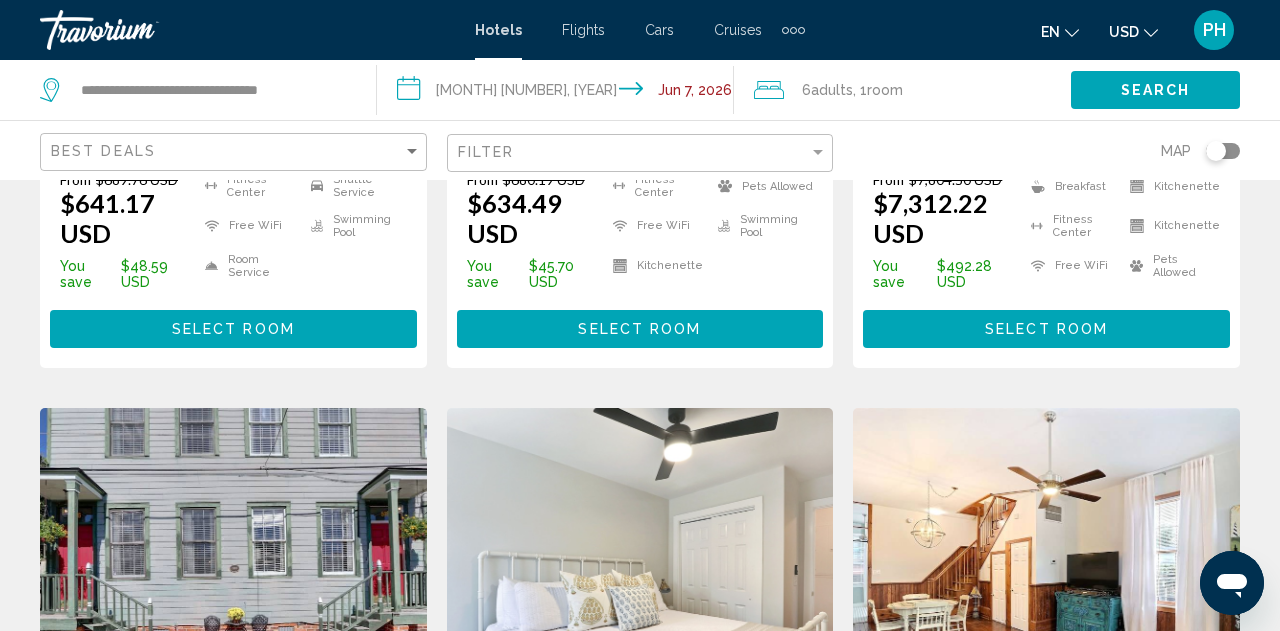scroll, scrollTop: 1231, scrollLeft: 0, axis: vertical 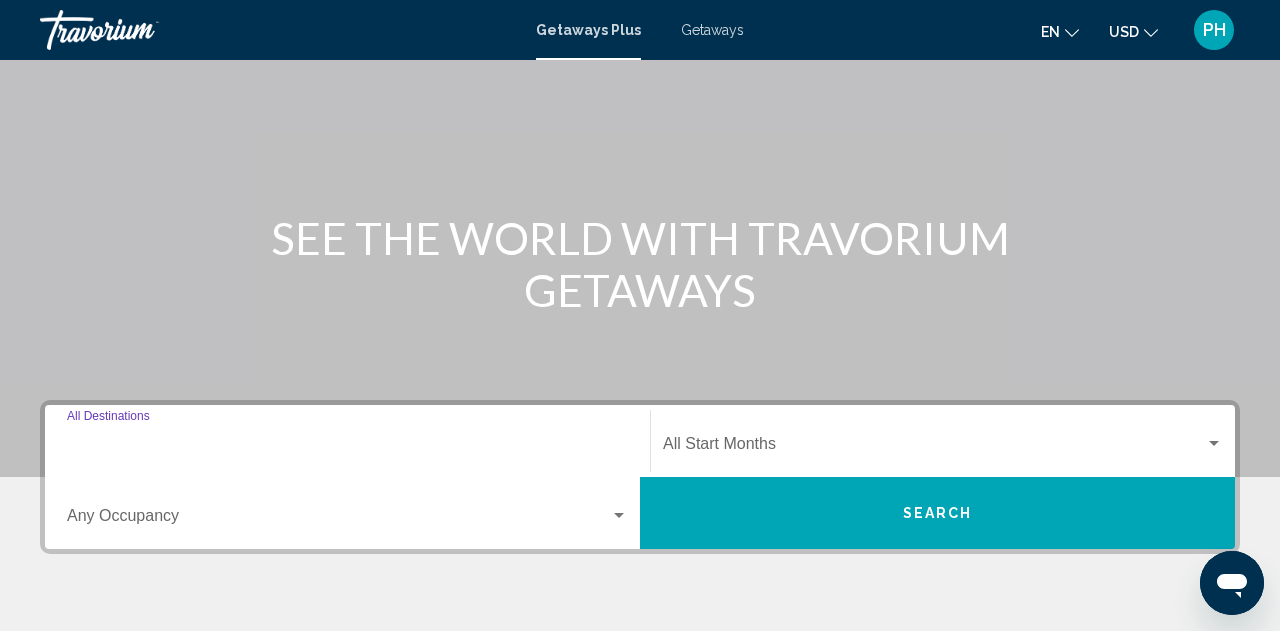 click on "Destination All Destinations" at bounding box center [347, 448] 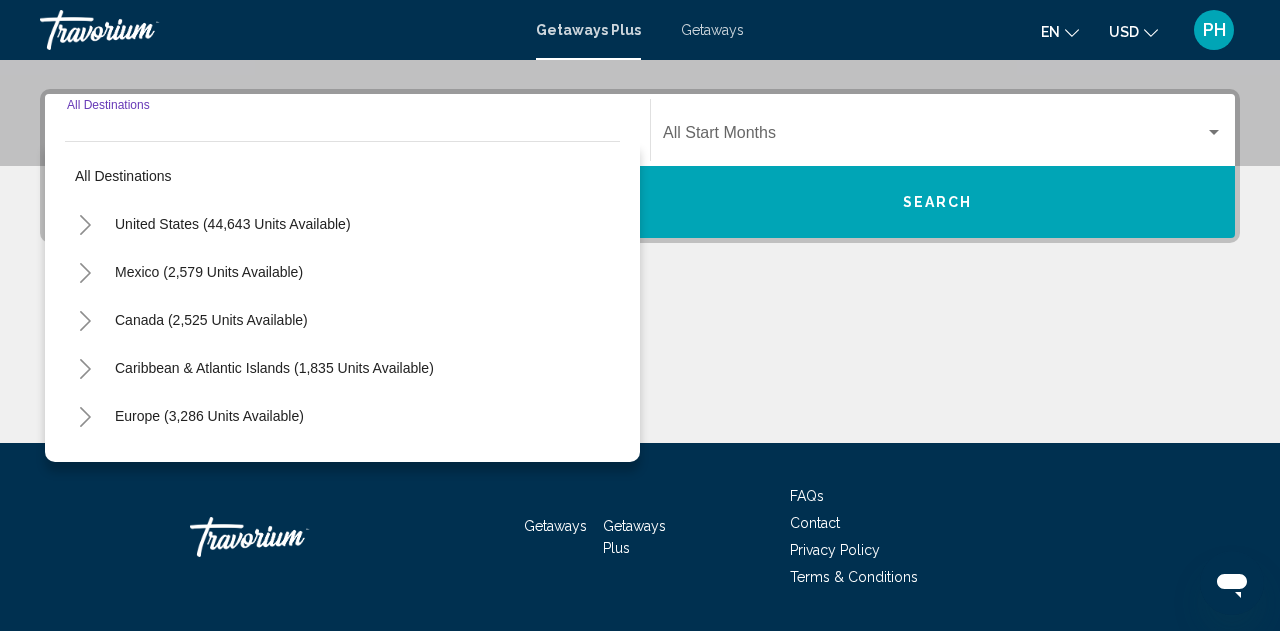 scroll, scrollTop: 458, scrollLeft: 0, axis: vertical 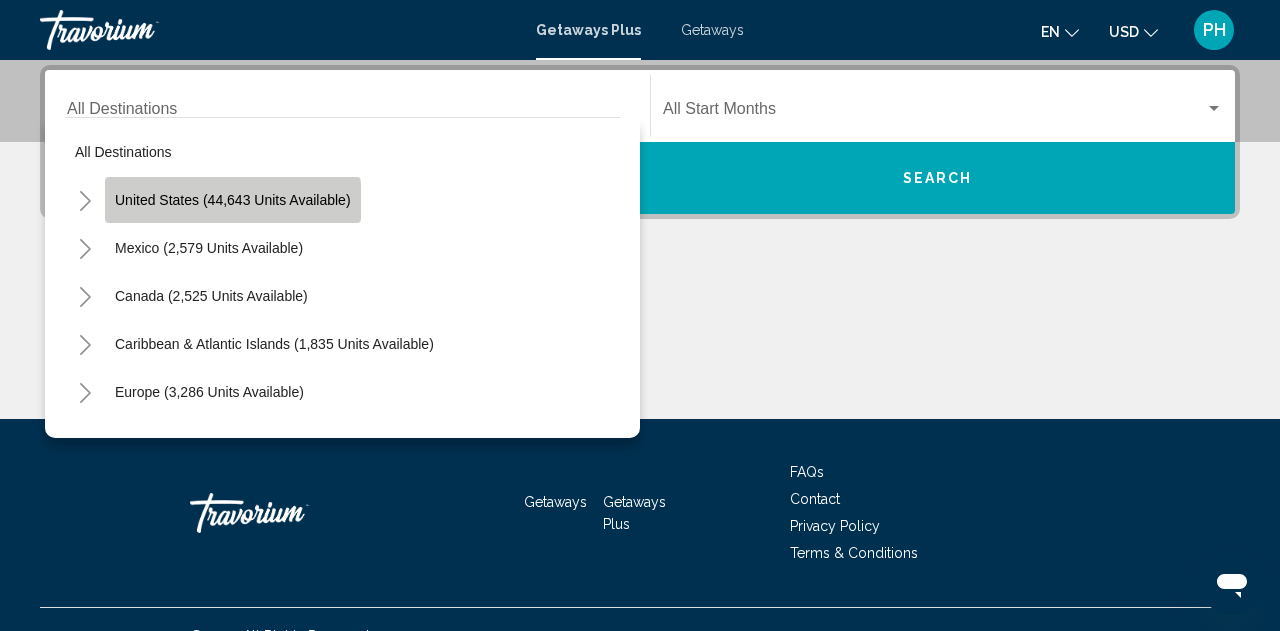 click on "United States (44,643 units available)" 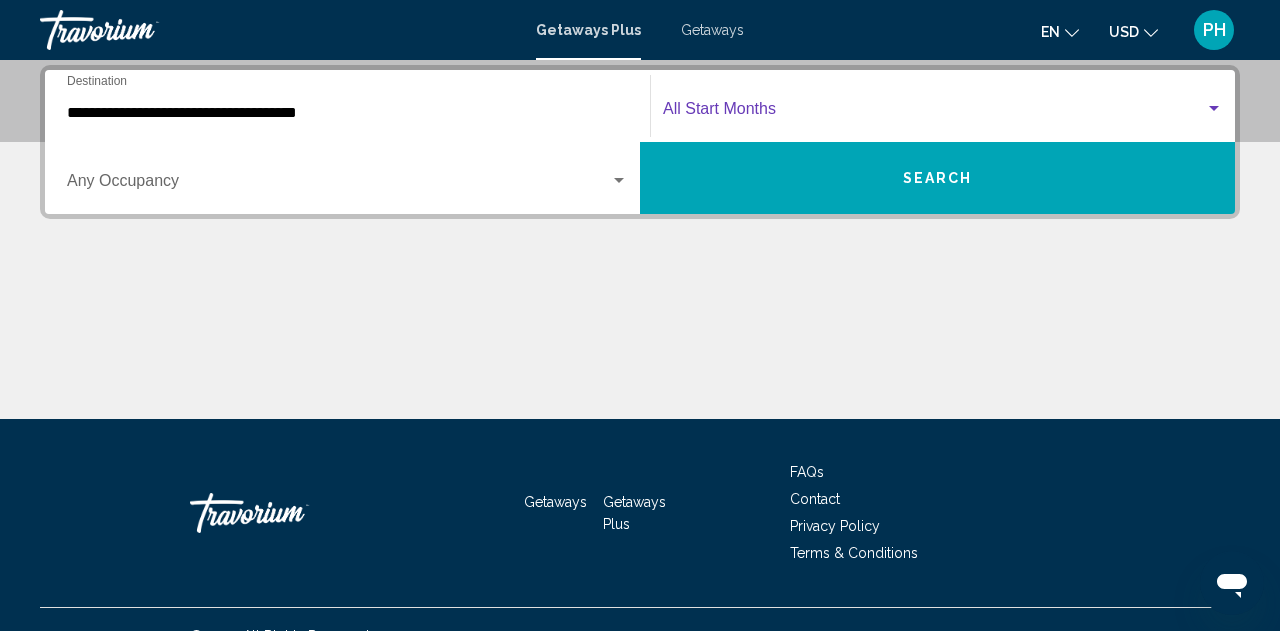 click at bounding box center (934, 113) 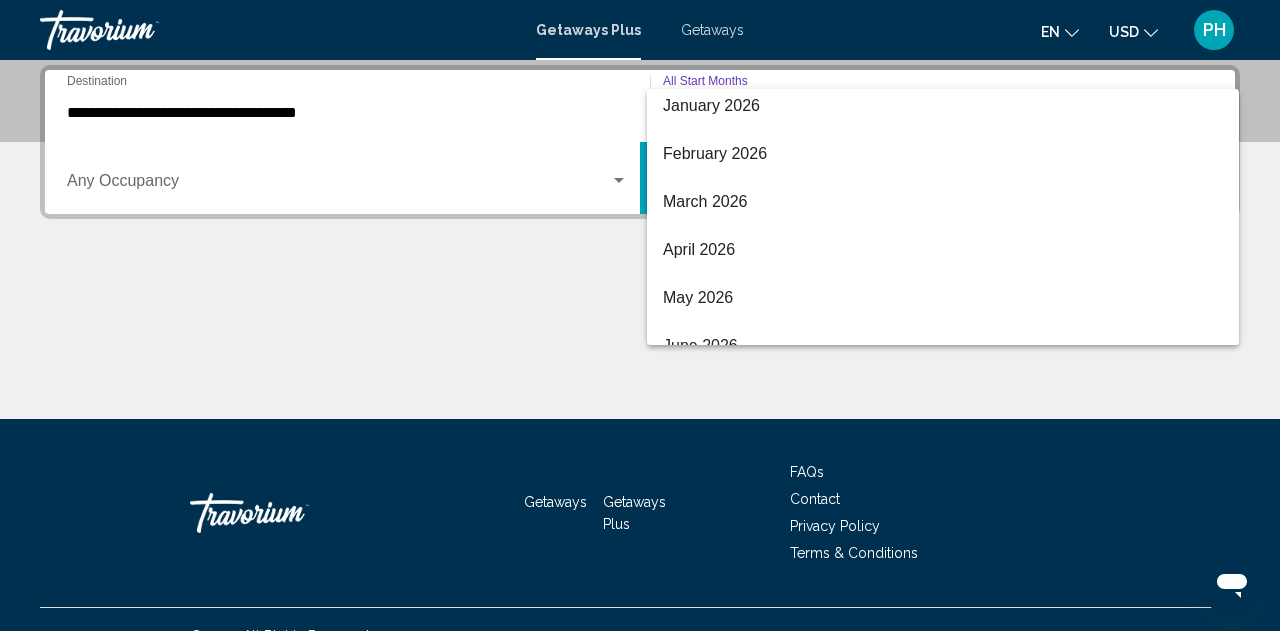 scroll, scrollTop: 299, scrollLeft: 0, axis: vertical 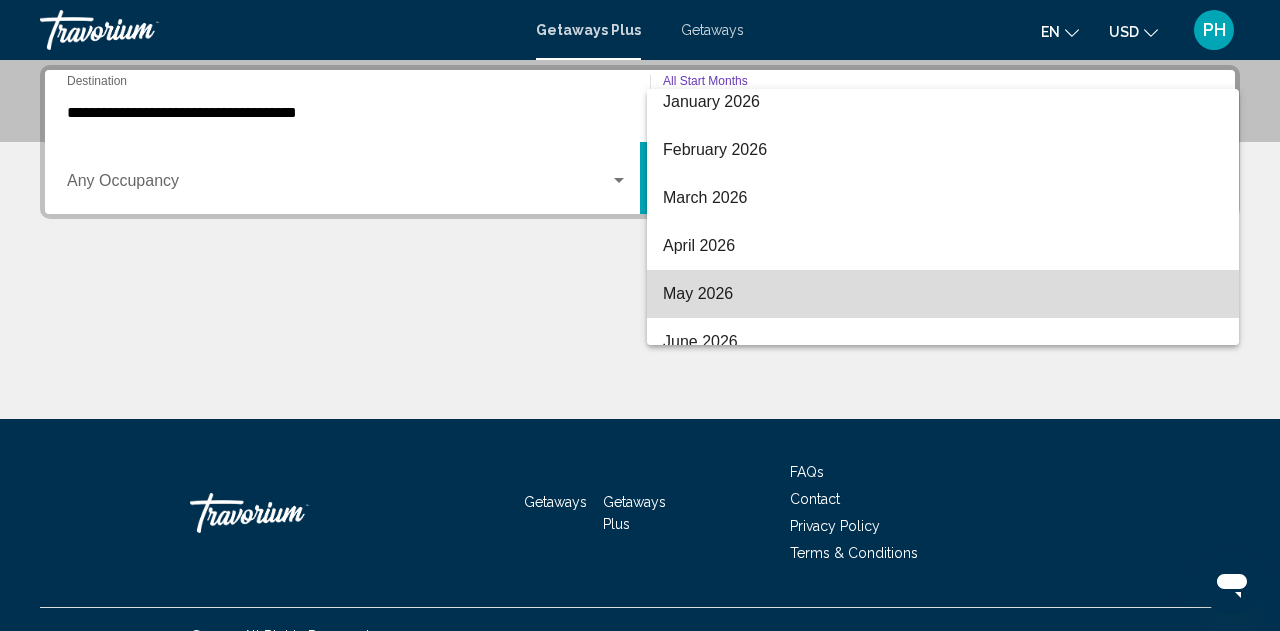 click on "May 2026" at bounding box center (943, 294) 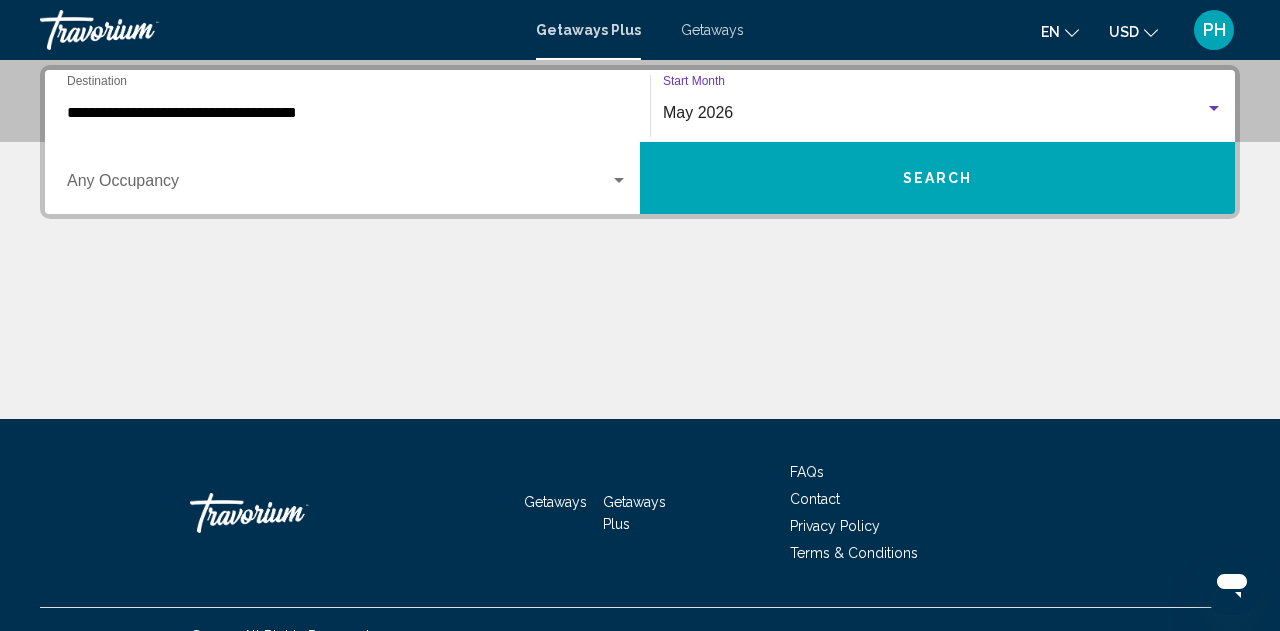 click on "Search" at bounding box center [938, 179] 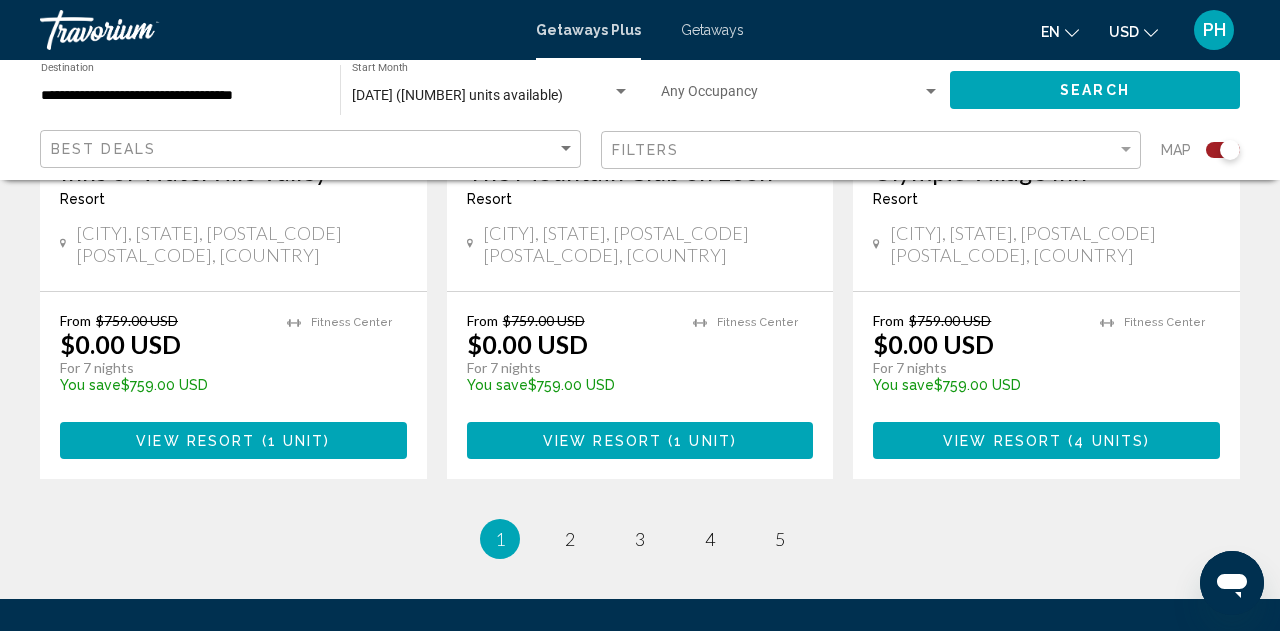 scroll, scrollTop: 3241, scrollLeft: 0, axis: vertical 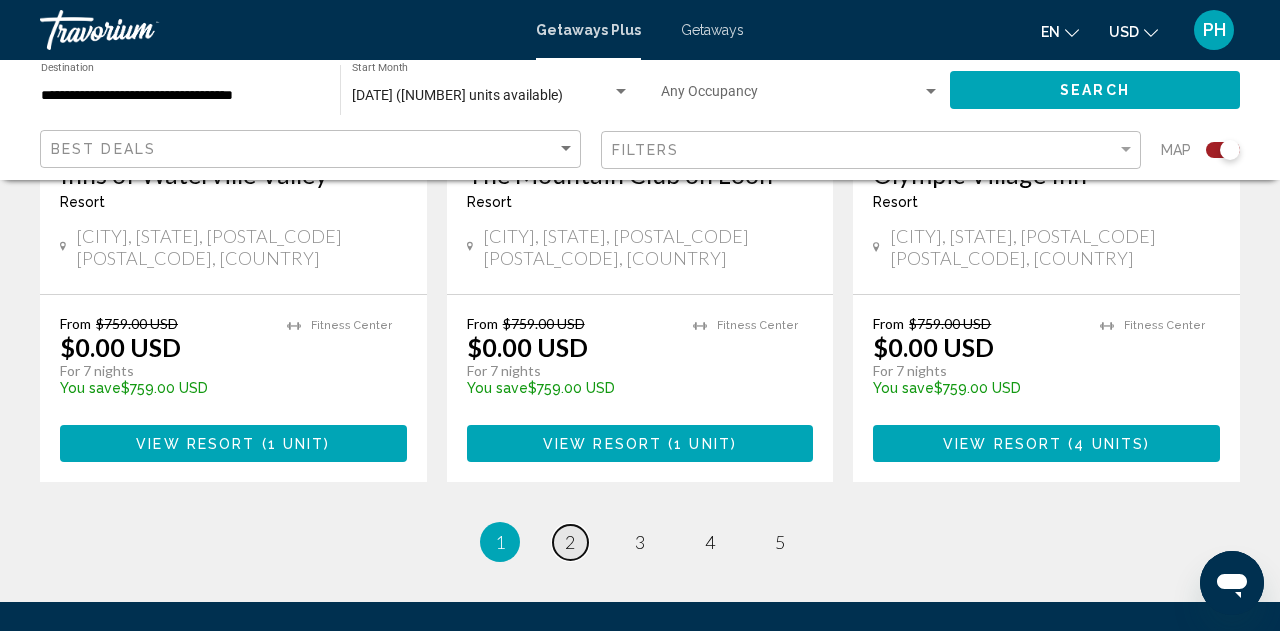 click on "2" at bounding box center [570, 542] 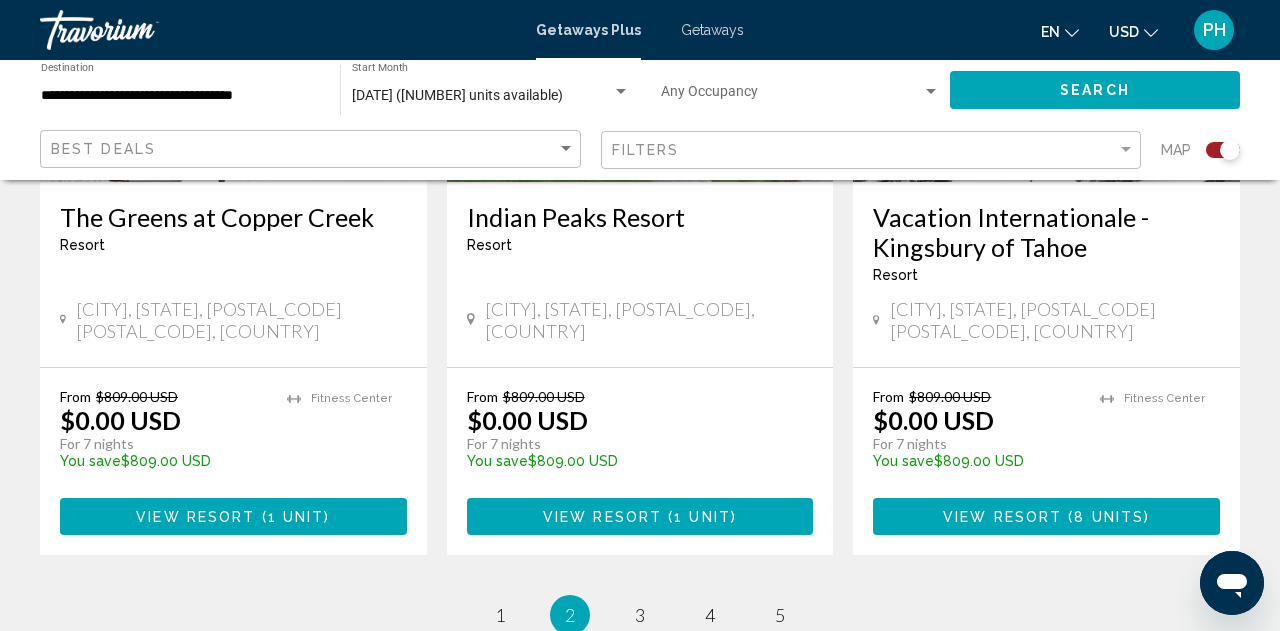 scroll, scrollTop: 3145, scrollLeft: 0, axis: vertical 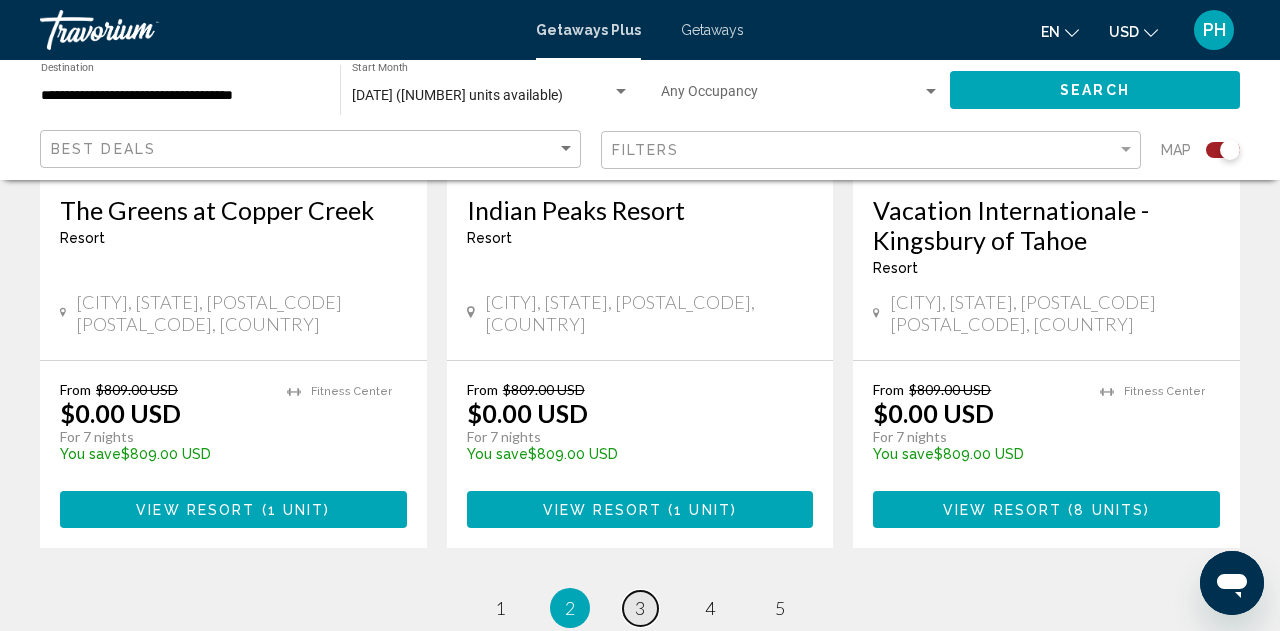 click on "3" at bounding box center (640, 608) 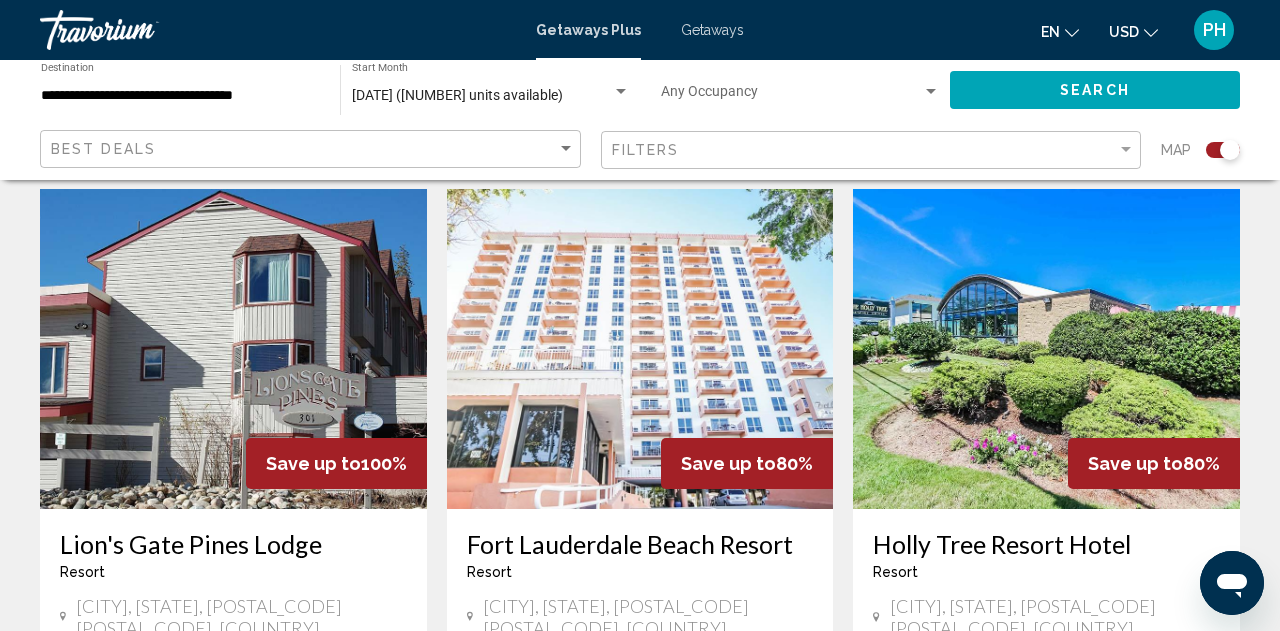 scroll, scrollTop: 2106, scrollLeft: 0, axis: vertical 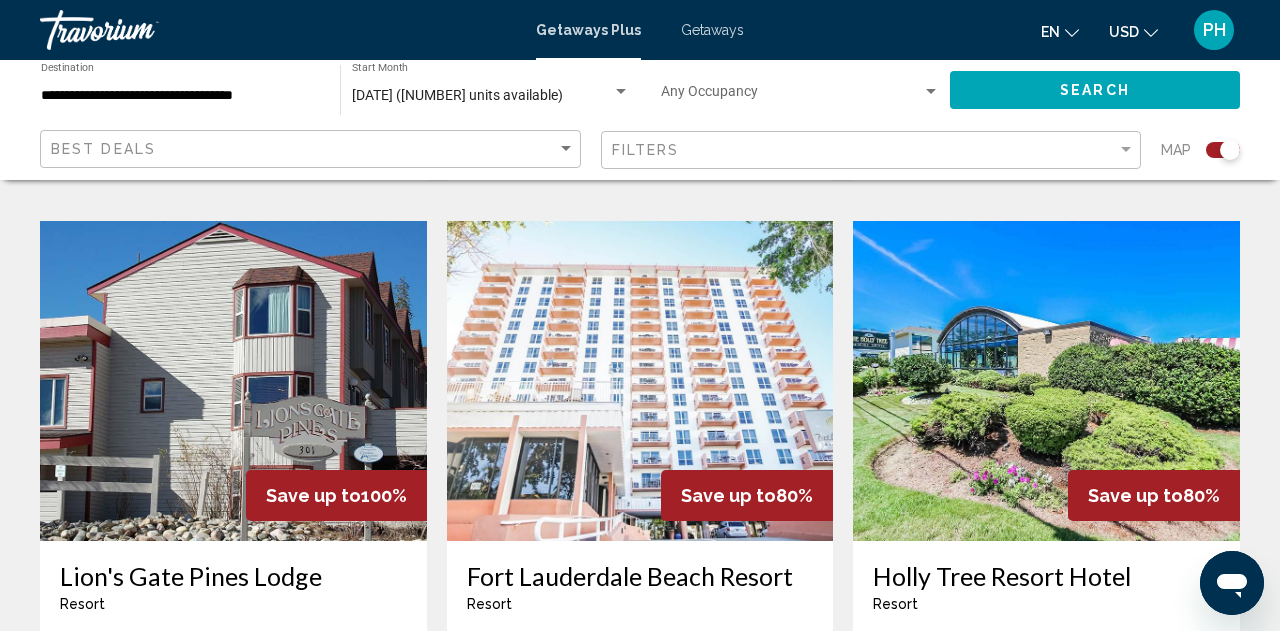 click at bounding box center (640, 381) 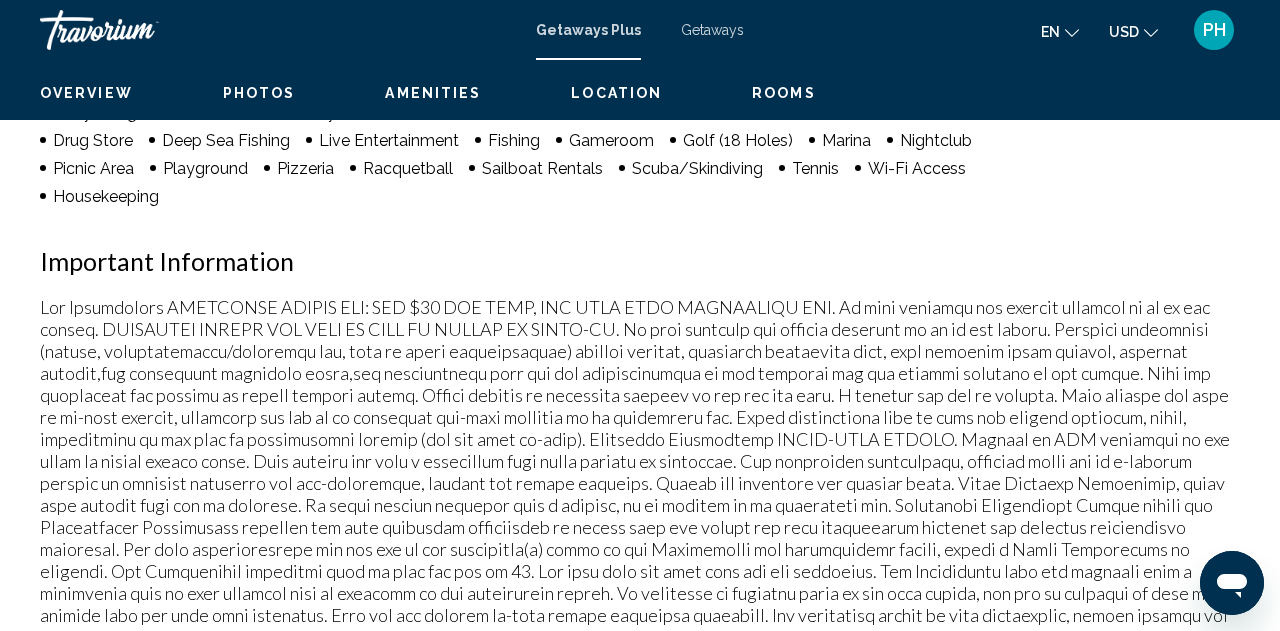 scroll, scrollTop: 219, scrollLeft: 0, axis: vertical 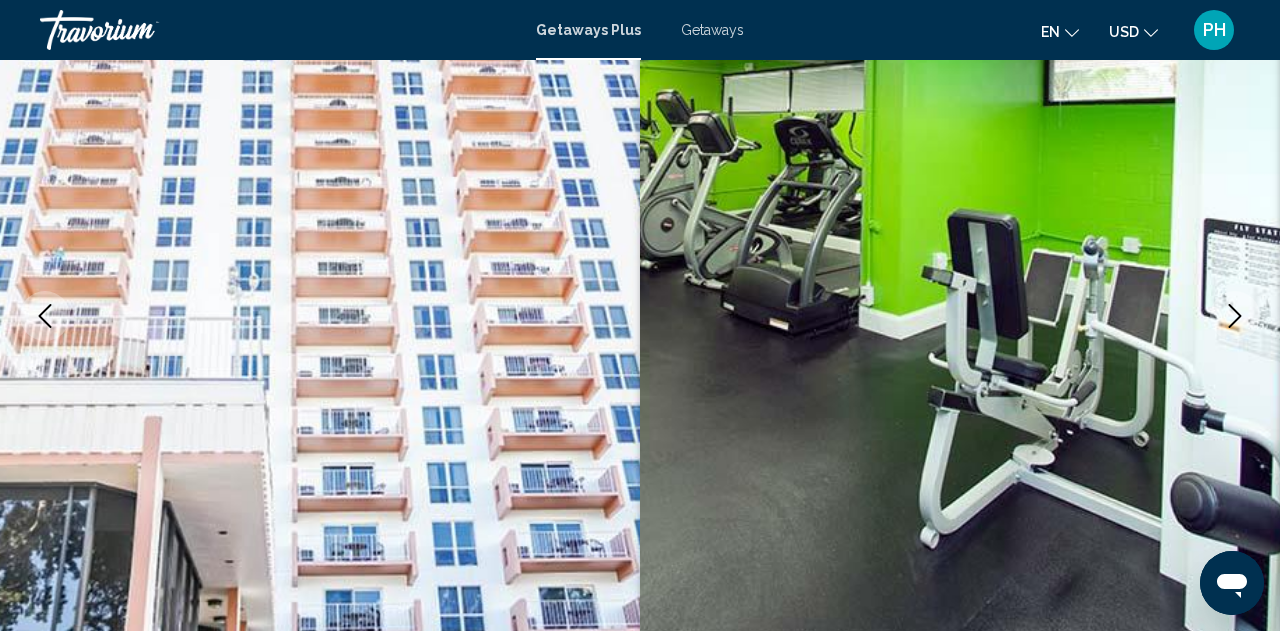click 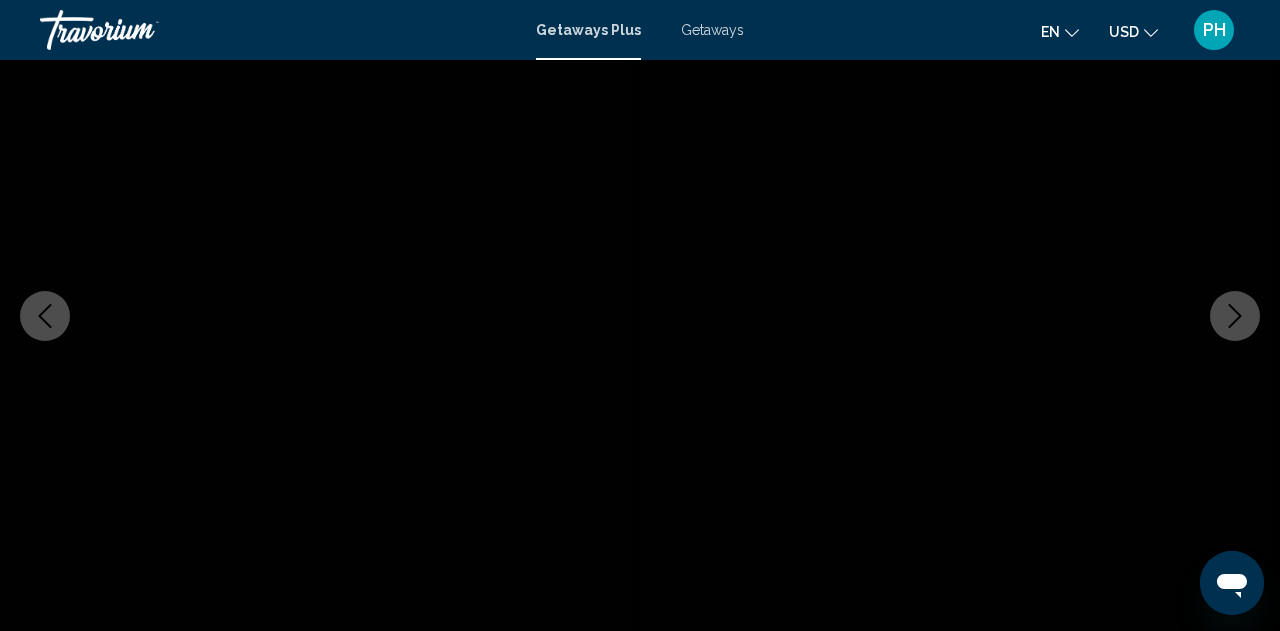 click 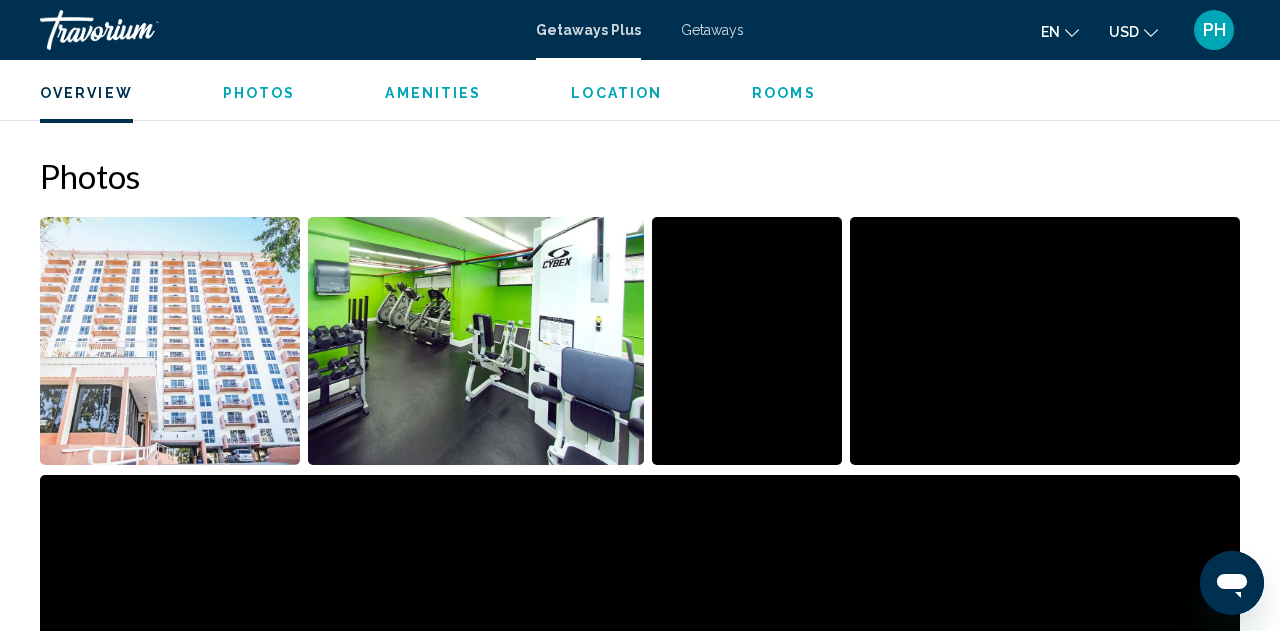 scroll, scrollTop: 1202, scrollLeft: 0, axis: vertical 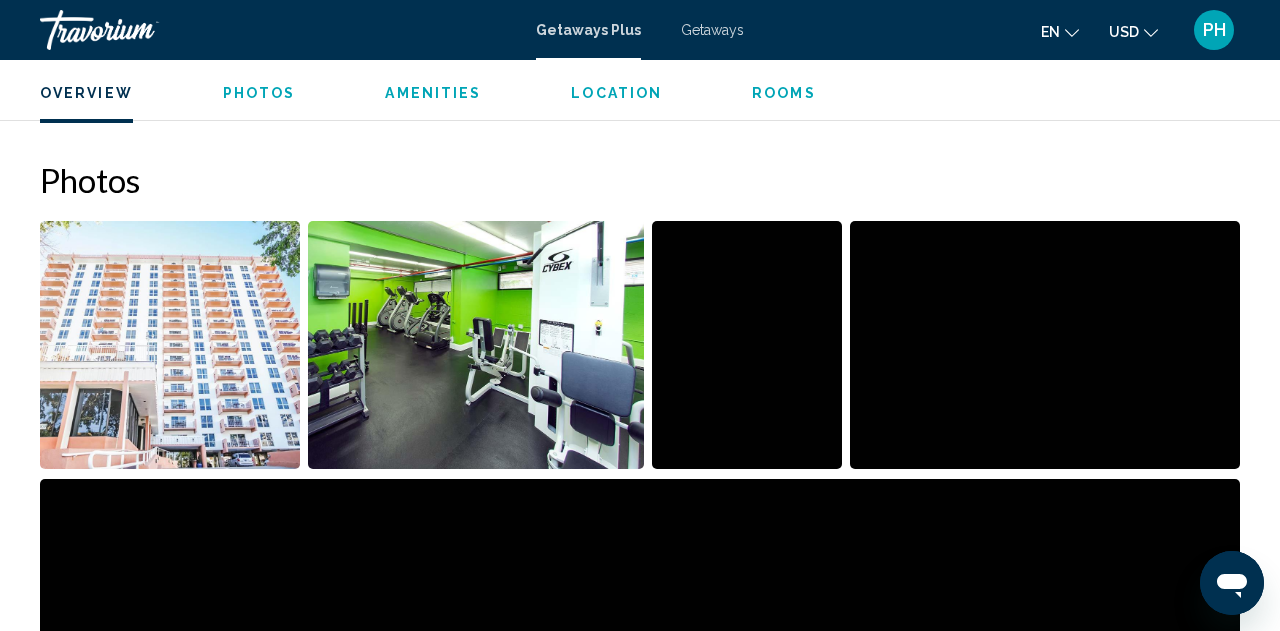 click at bounding box center [170, 345] 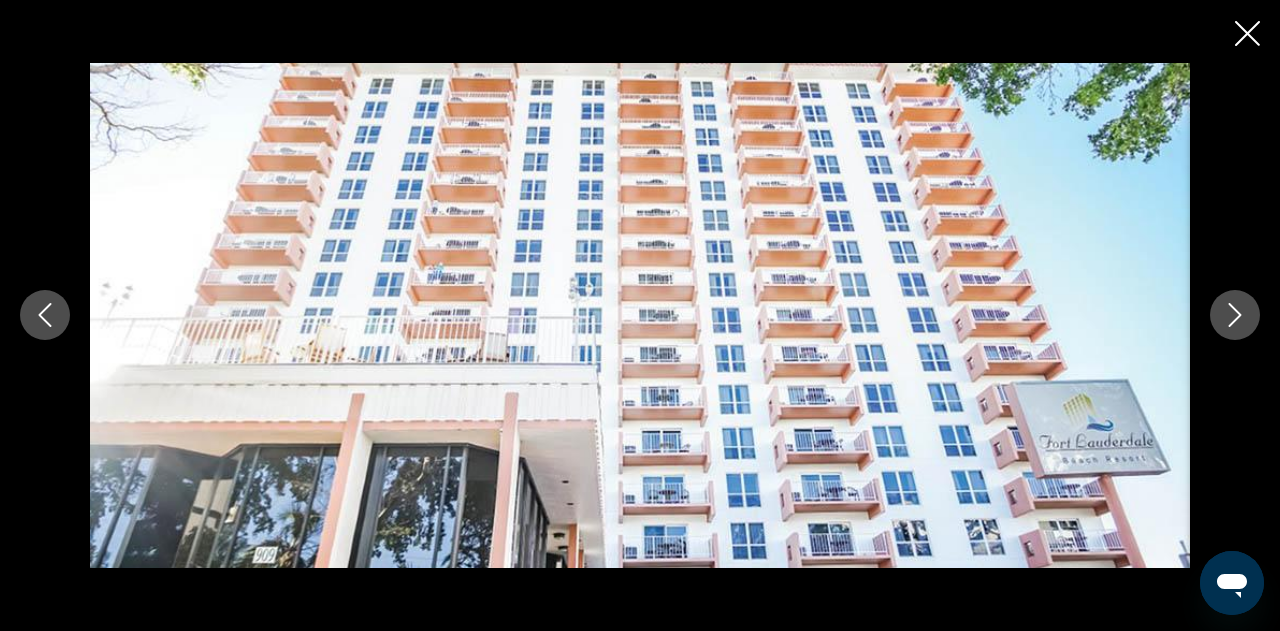 click 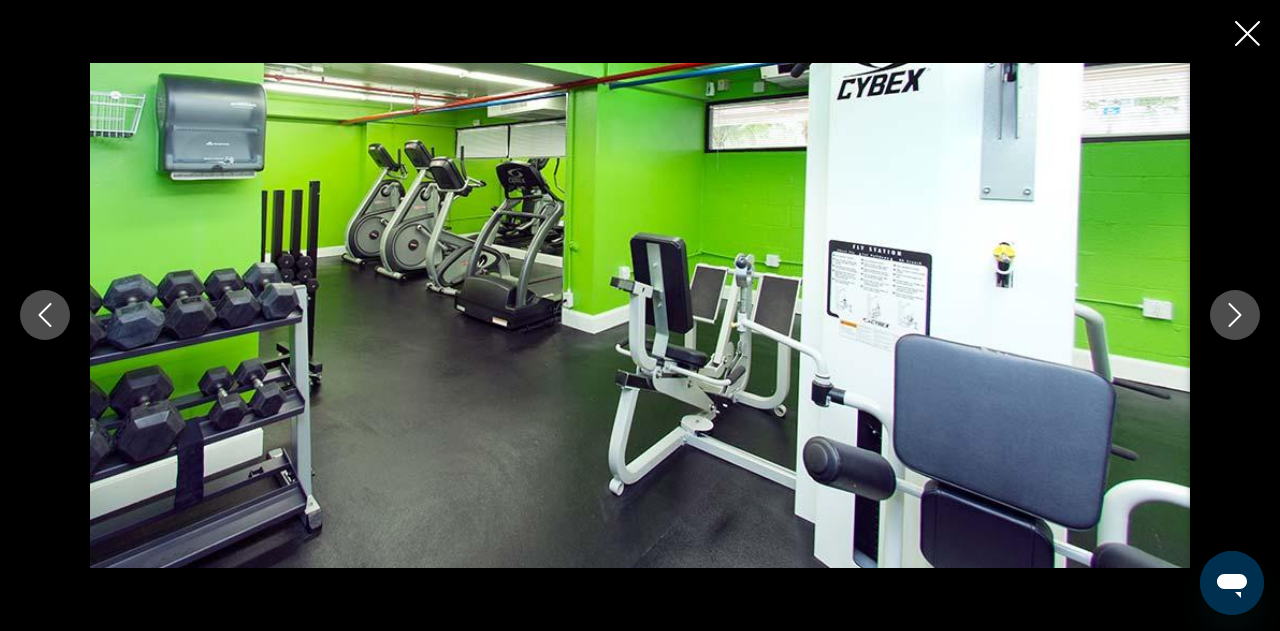 click 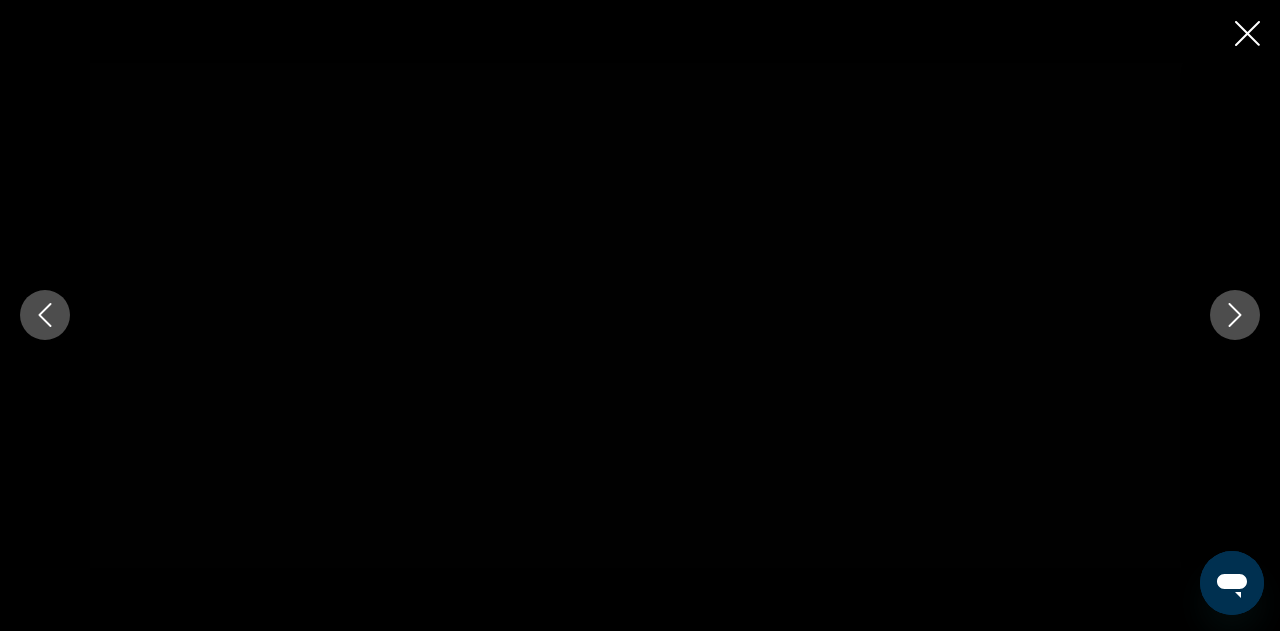 click at bounding box center (45, 315) 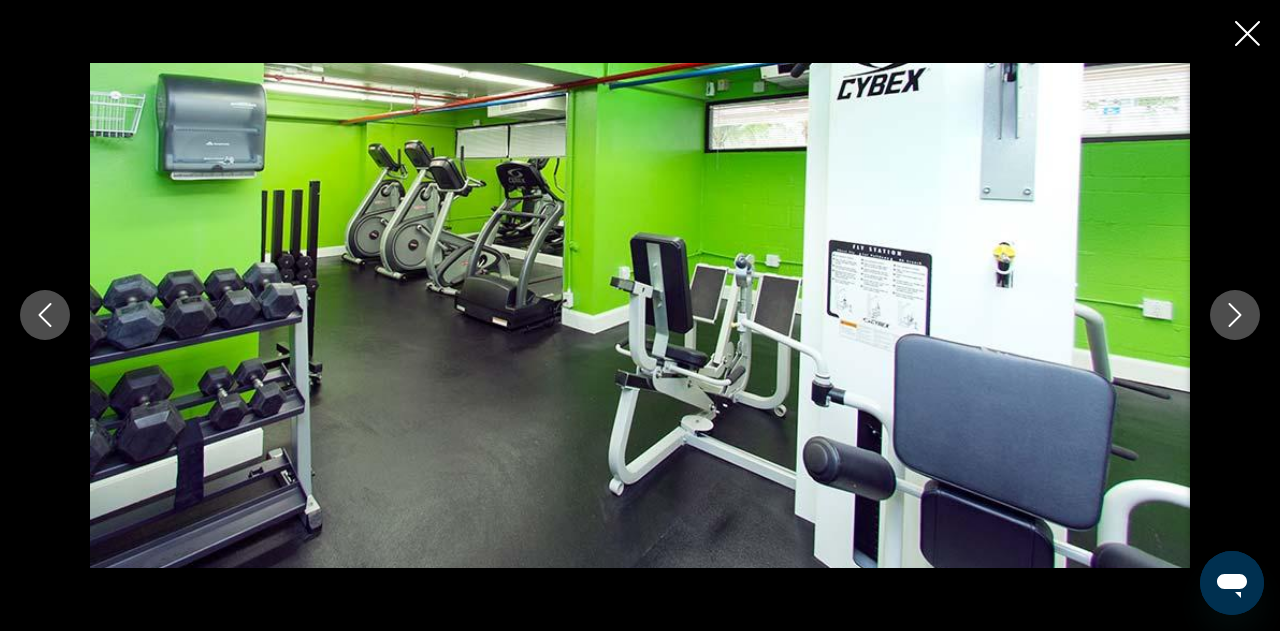 click at bounding box center [45, 315] 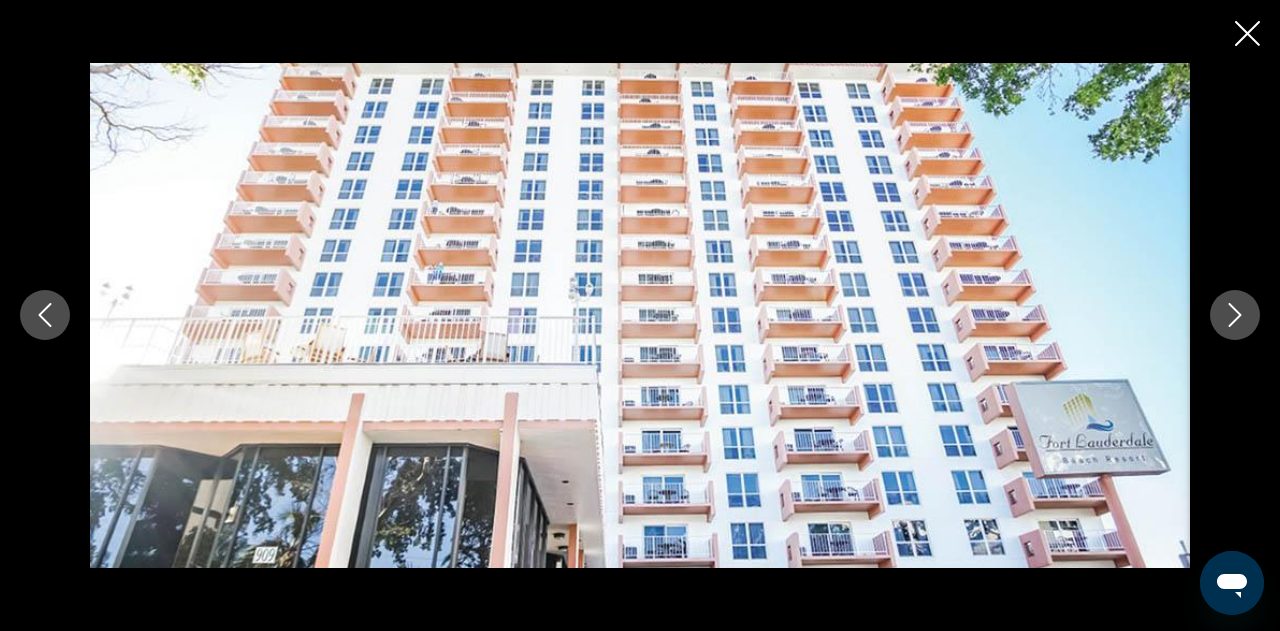 scroll, scrollTop: 1752, scrollLeft: 0, axis: vertical 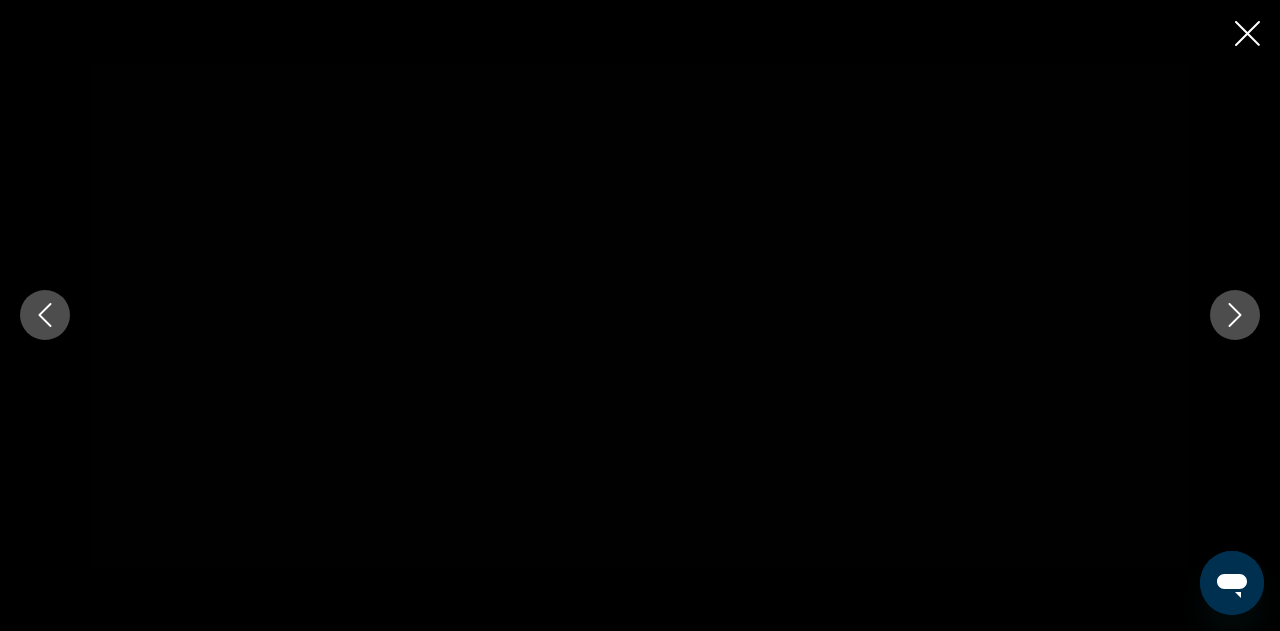 click 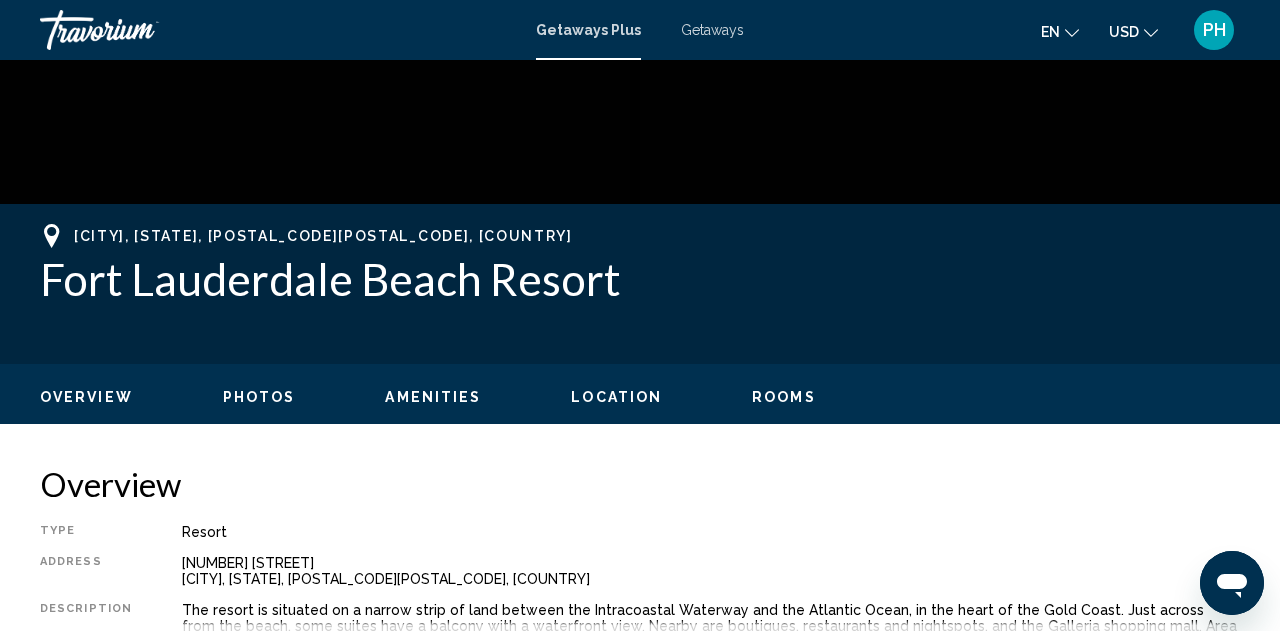 scroll, scrollTop: 641, scrollLeft: 0, axis: vertical 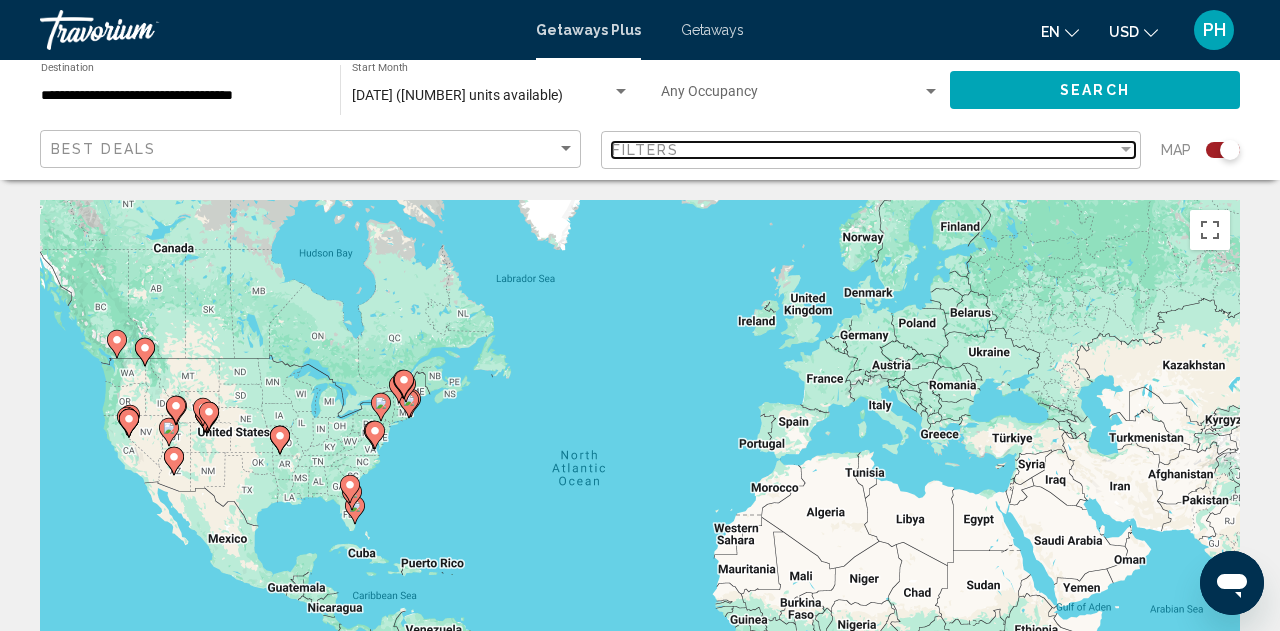 click on "Filters" at bounding box center (865, 150) 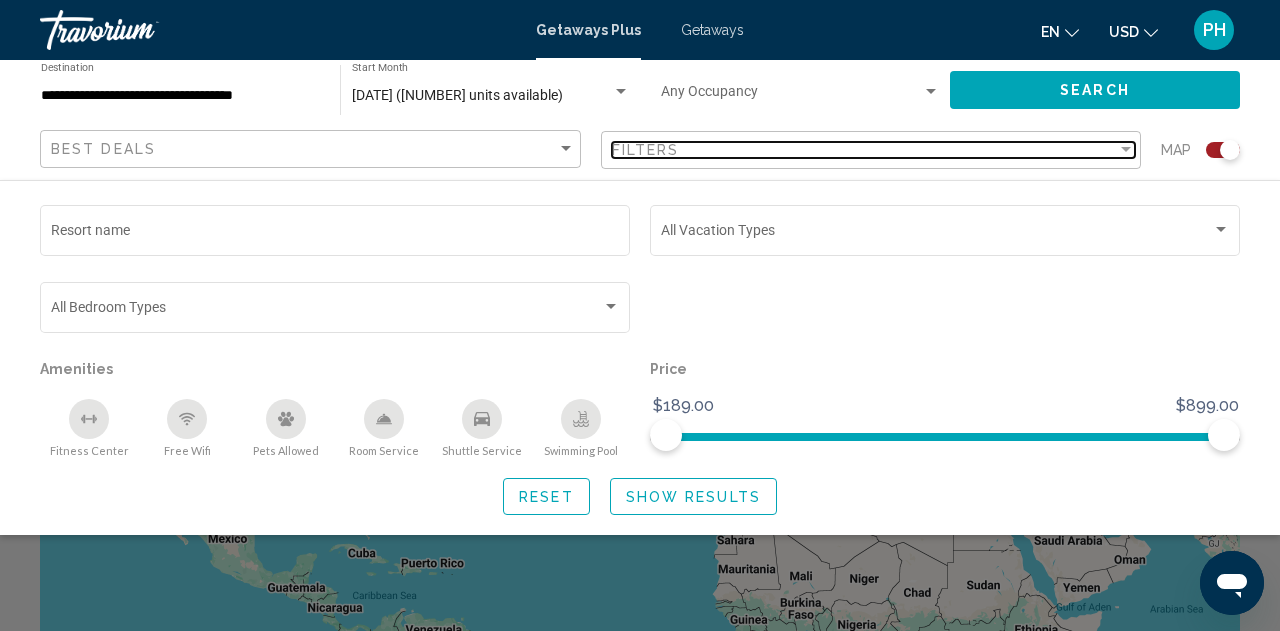 click at bounding box center [1126, 150] 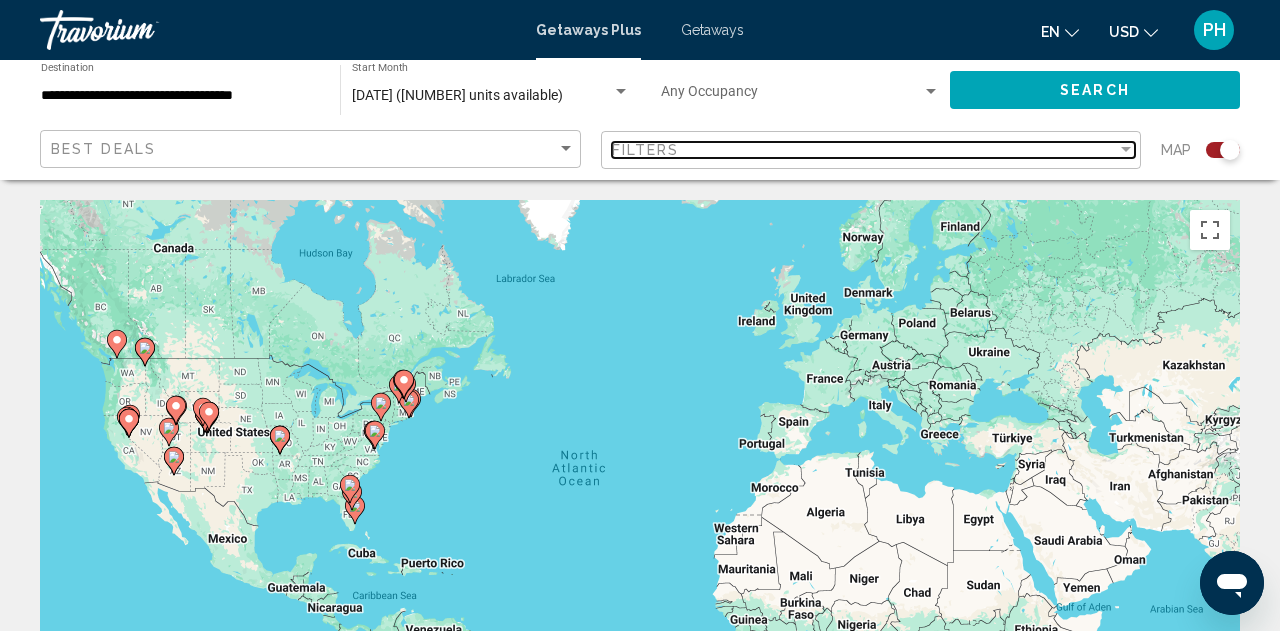 click at bounding box center [1126, 150] 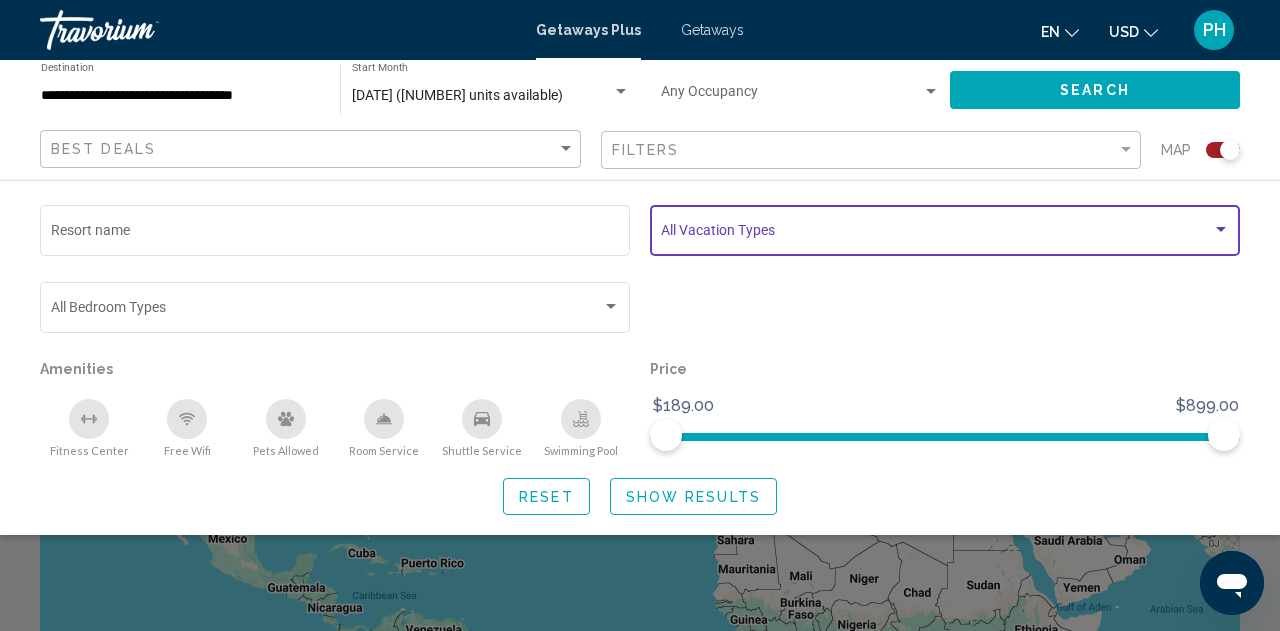 click at bounding box center (936, 234) 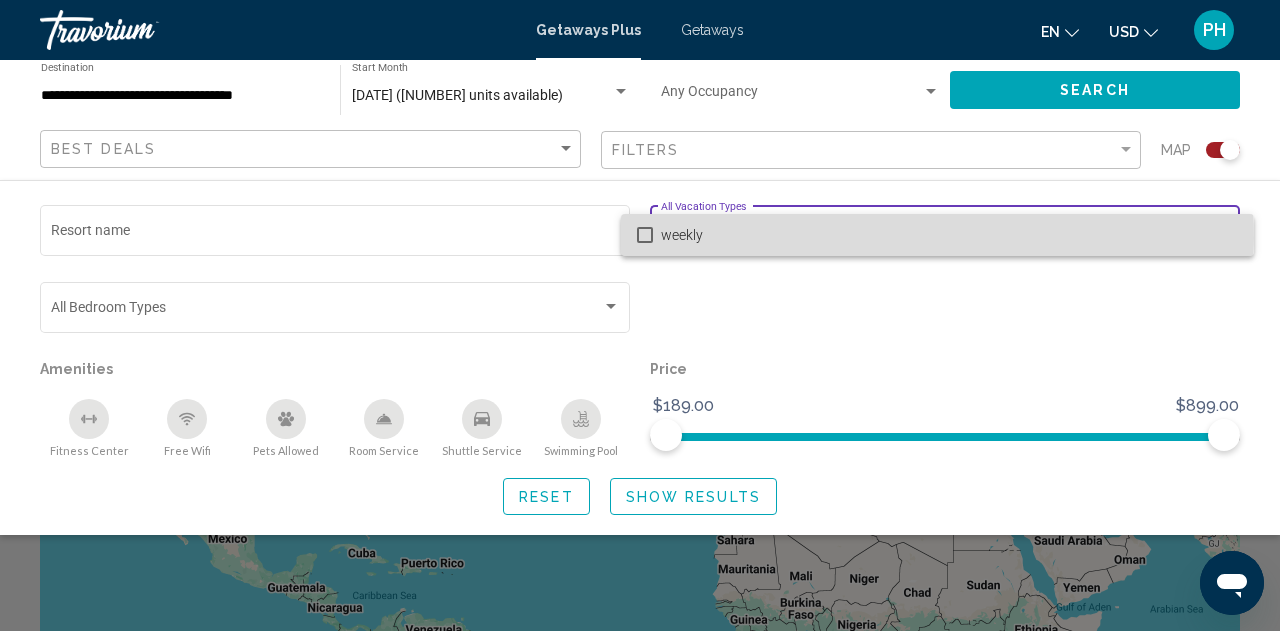 click on "weekly" at bounding box center [949, 235] 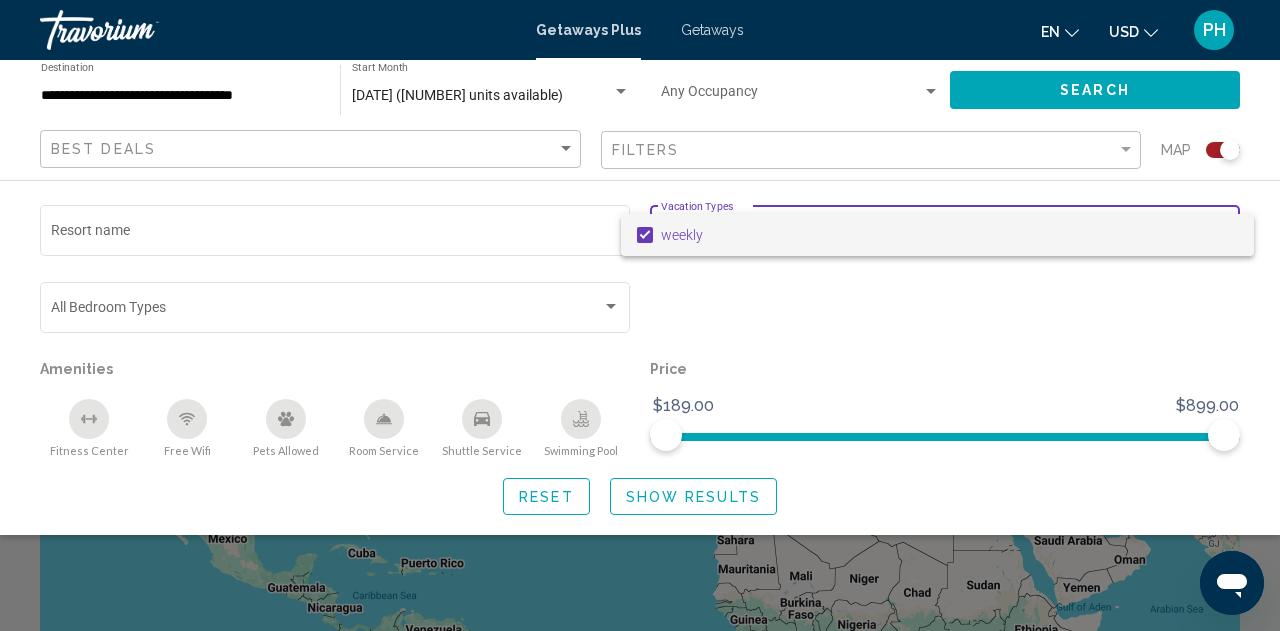 click on "weekly" at bounding box center [949, 235] 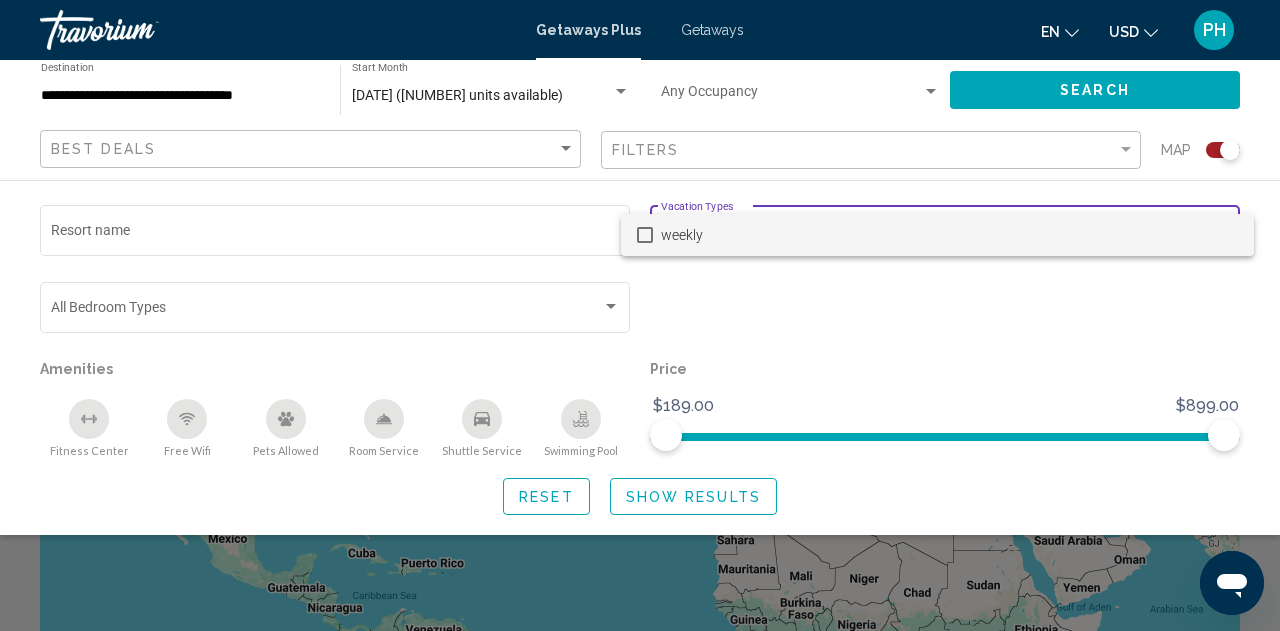 click at bounding box center [640, 315] 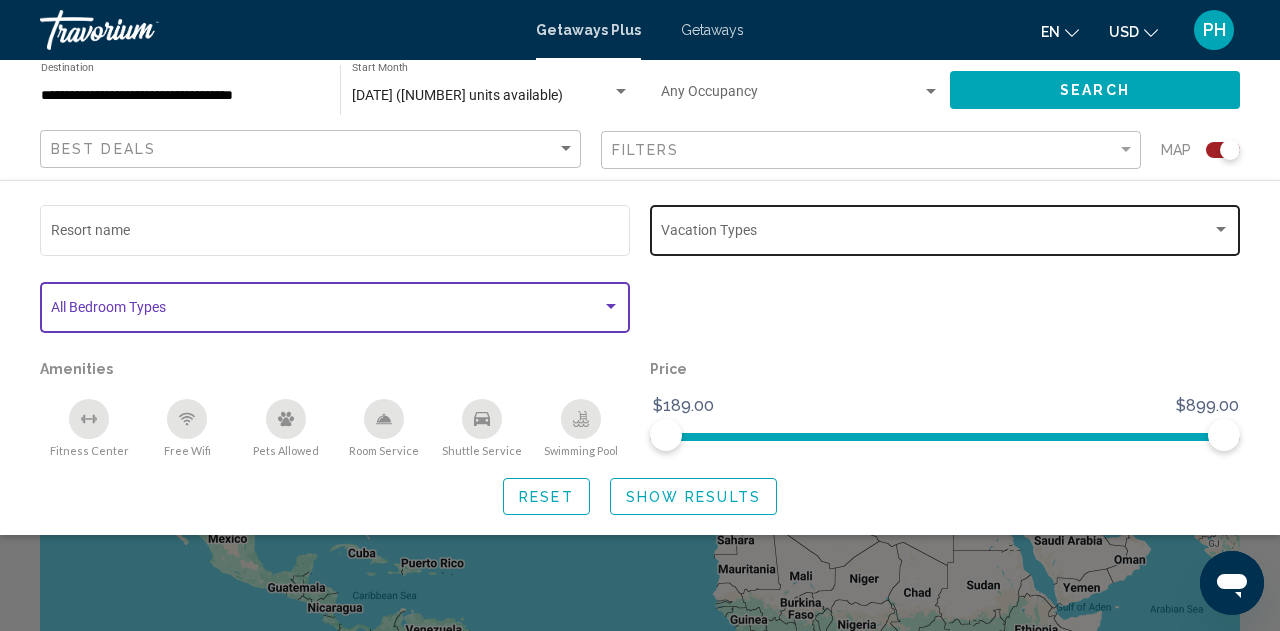 click at bounding box center (326, 311) 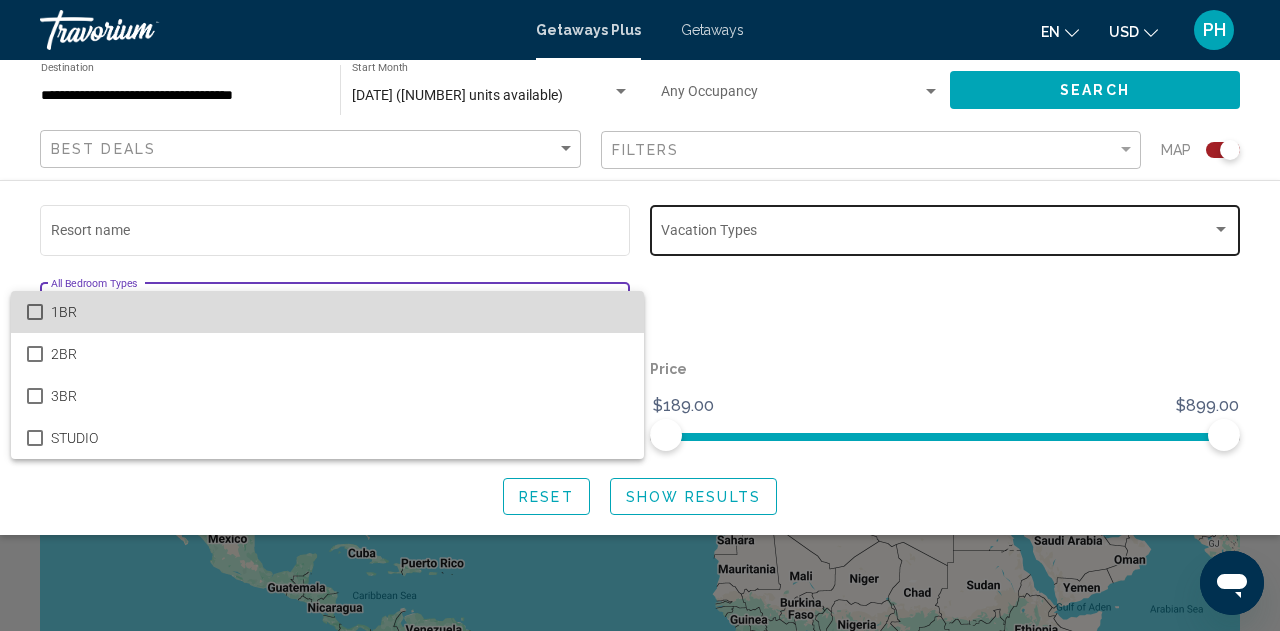 click on "1BR" at bounding box center (339, 312) 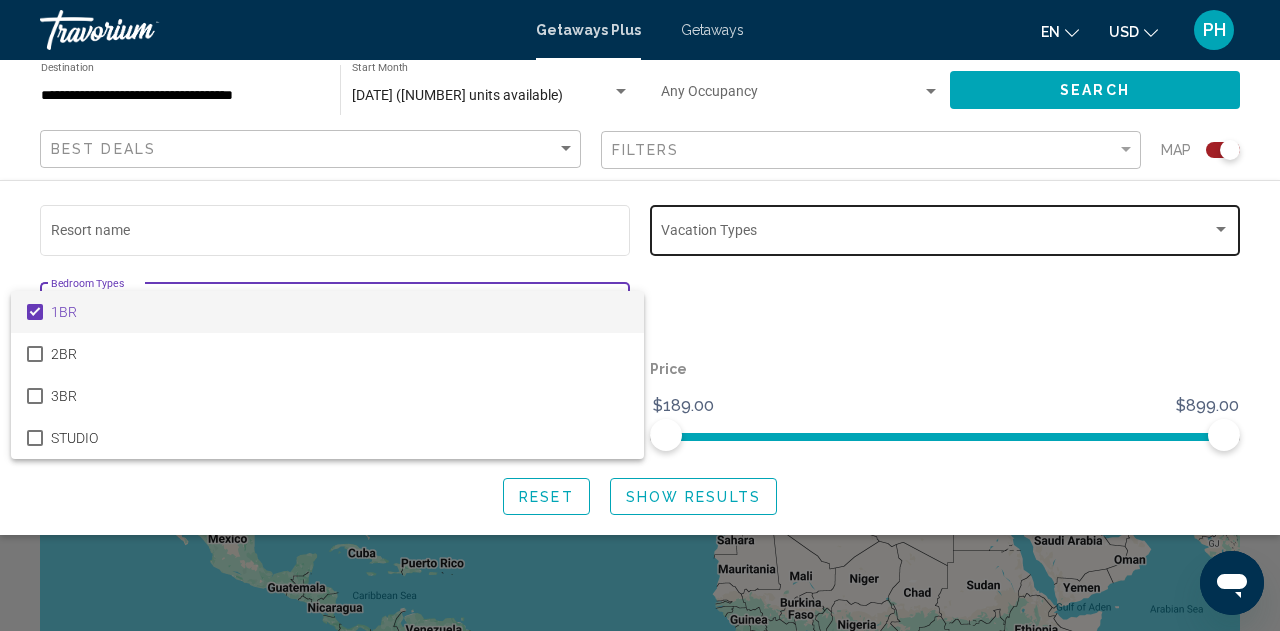 click on "1BR" at bounding box center [339, 312] 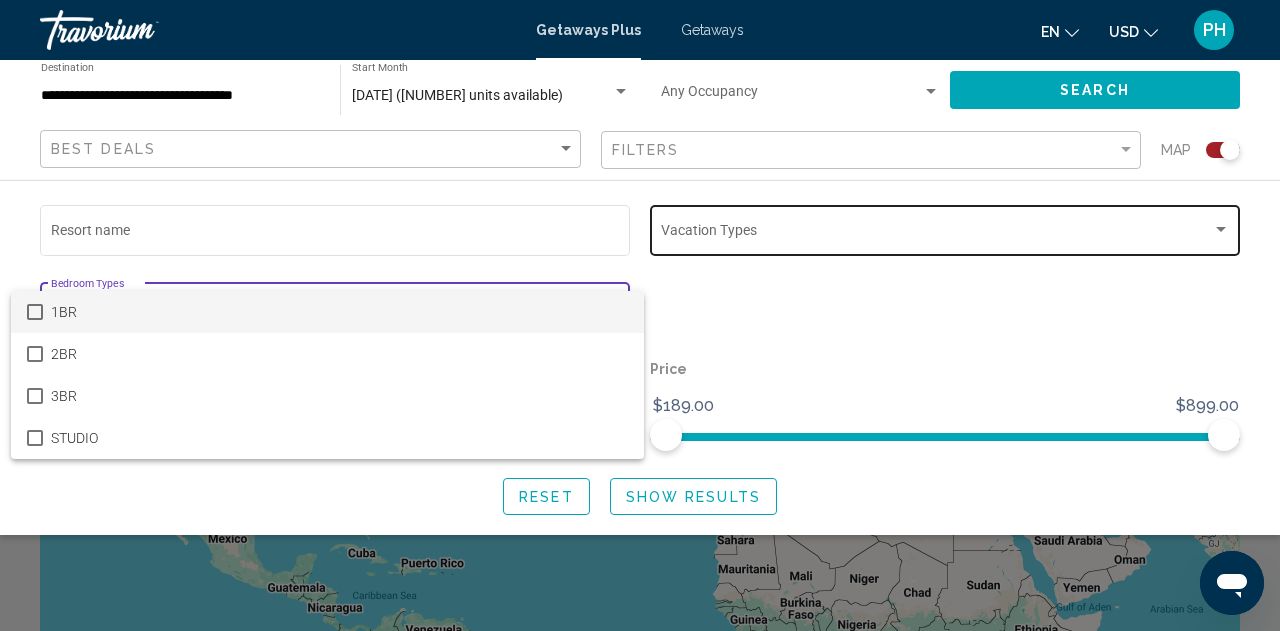click at bounding box center (640, 315) 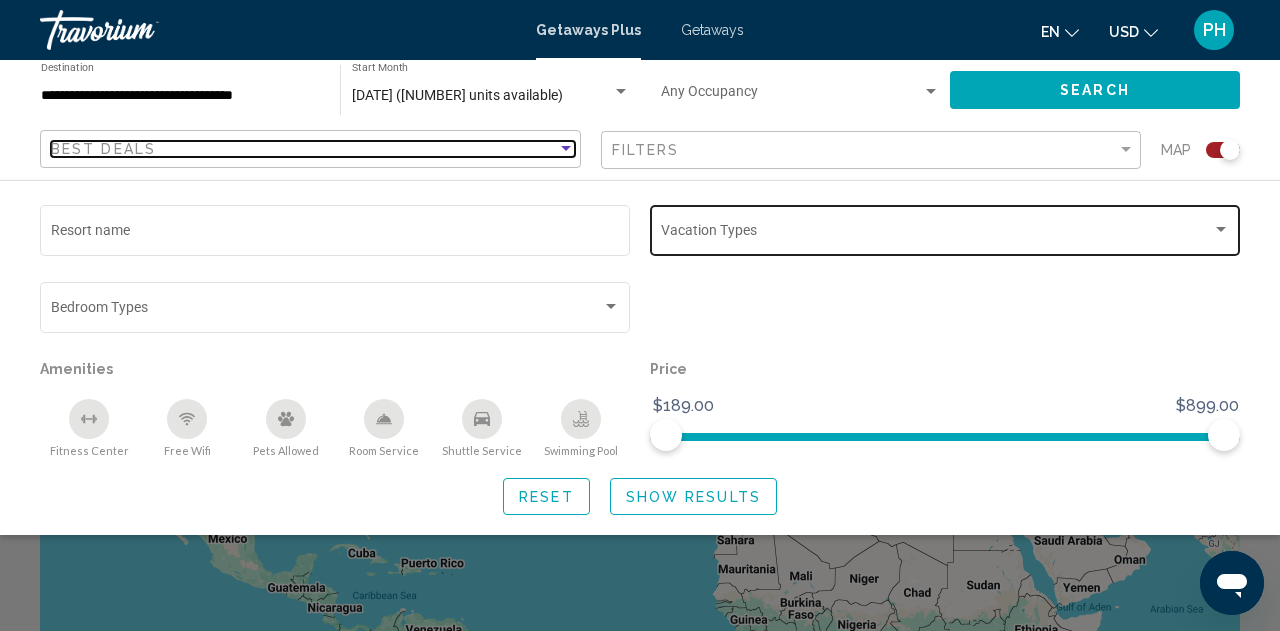 click at bounding box center (566, 148) 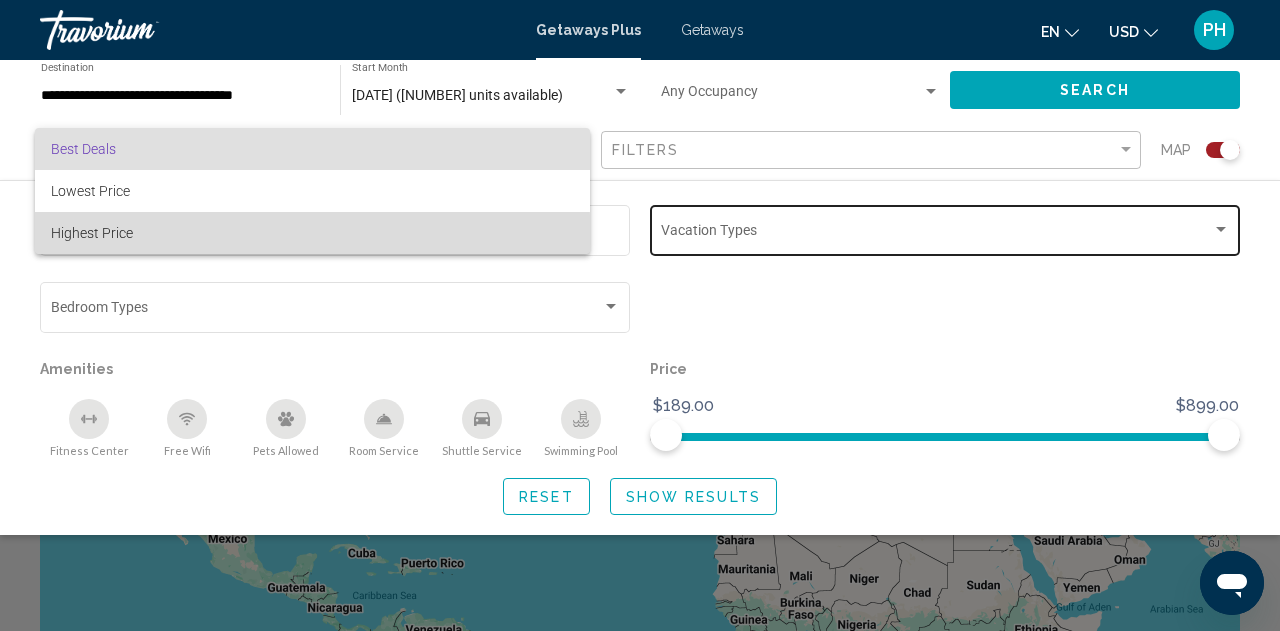 click on "Highest Price" at bounding box center [312, 233] 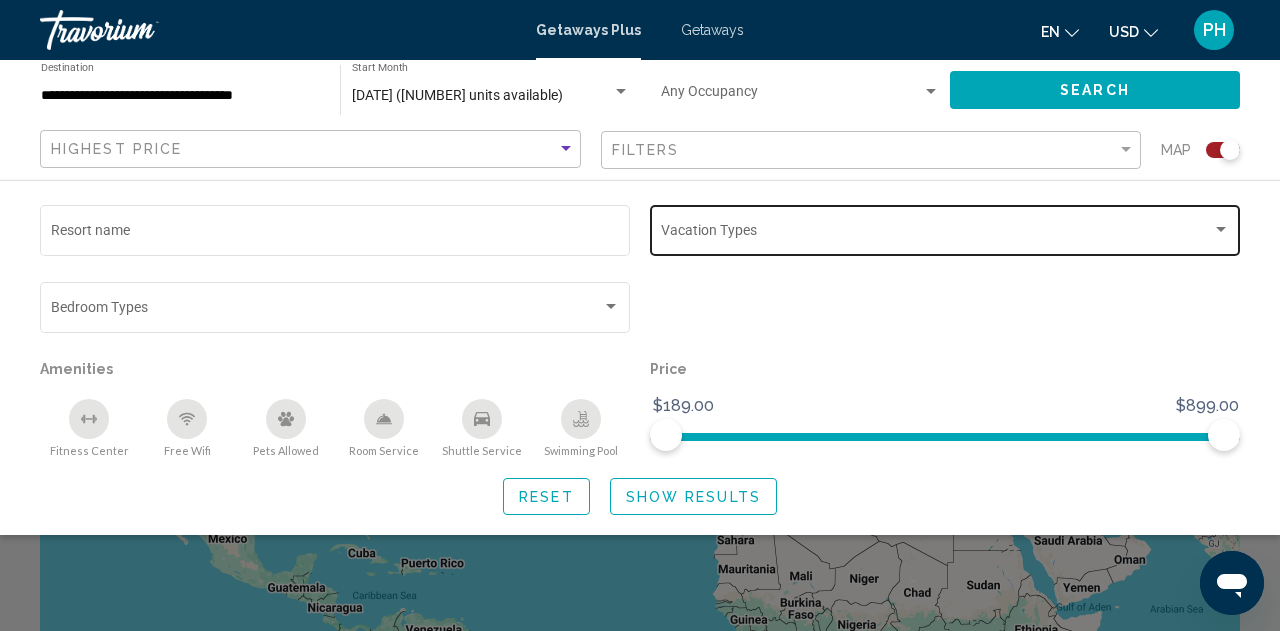 click on "Show Results" 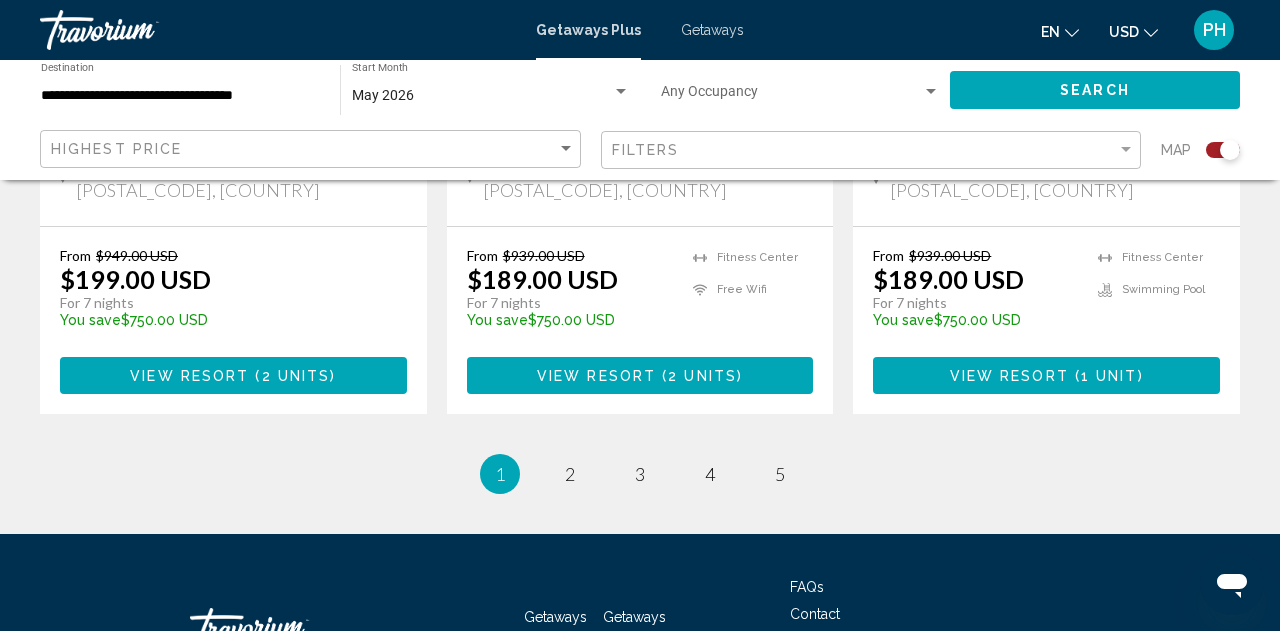 scroll, scrollTop: 3403, scrollLeft: 0, axis: vertical 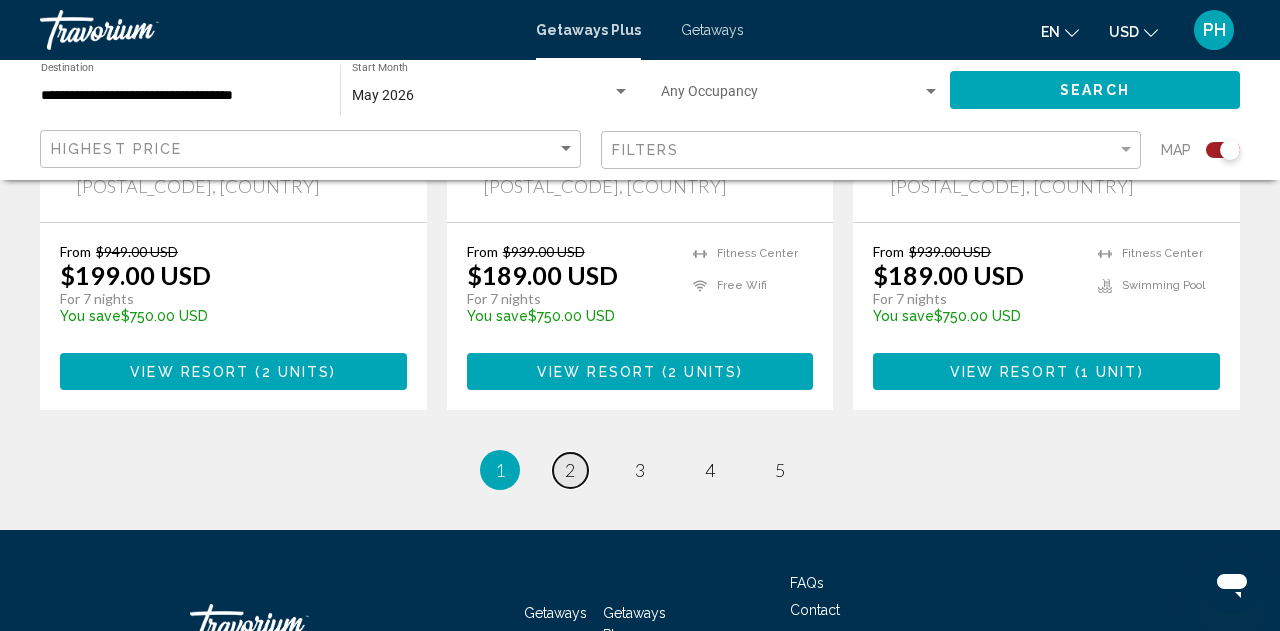 click on "page  2" at bounding box center [570, 470] 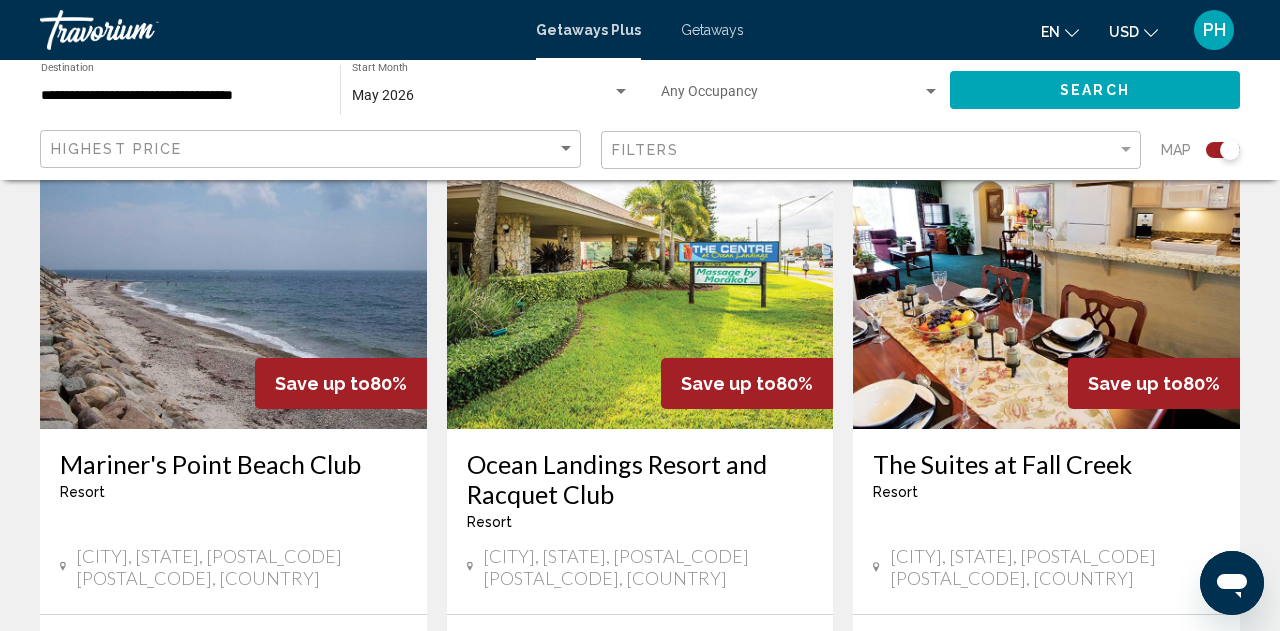scroll, scrollTop: 780, scrollLeft: 0, axis: vertical 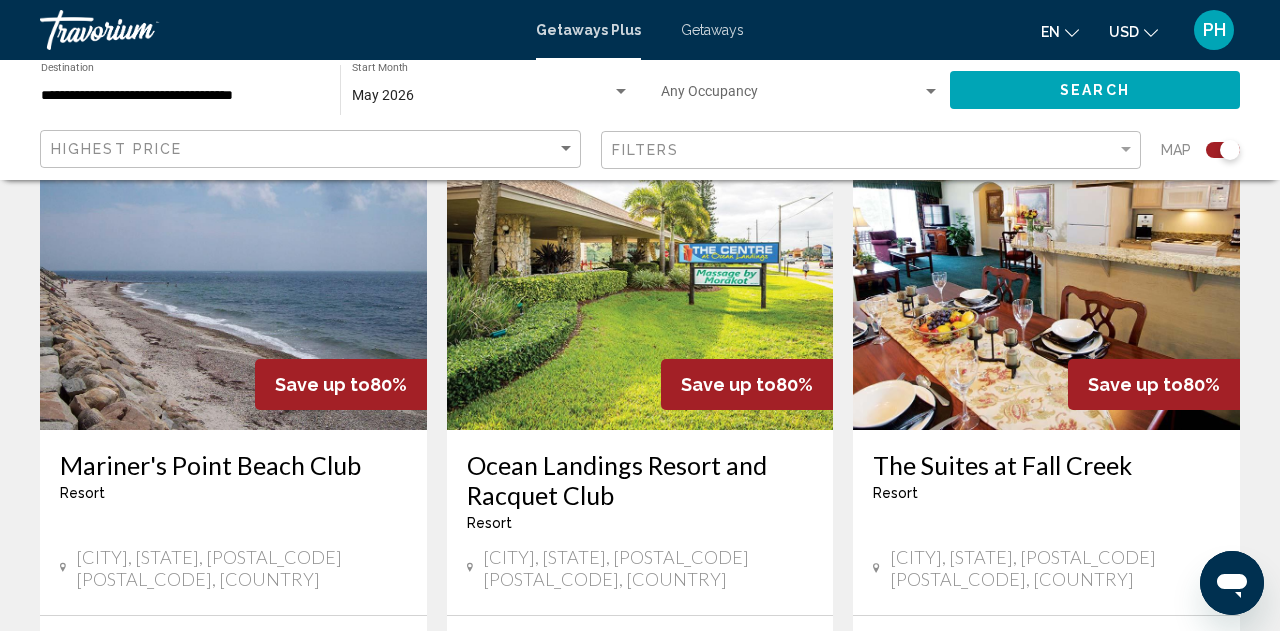 click at bounding box center (640, 270) 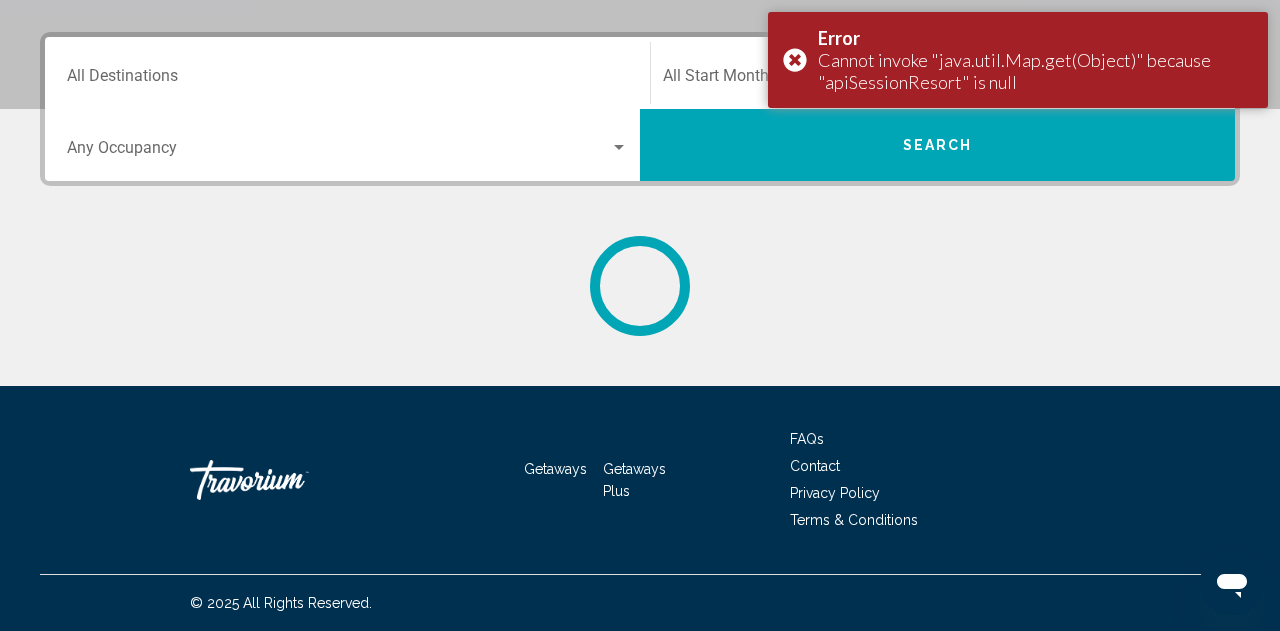 scroll, scrollTop: 0, scrollLeft: 0, axis: both 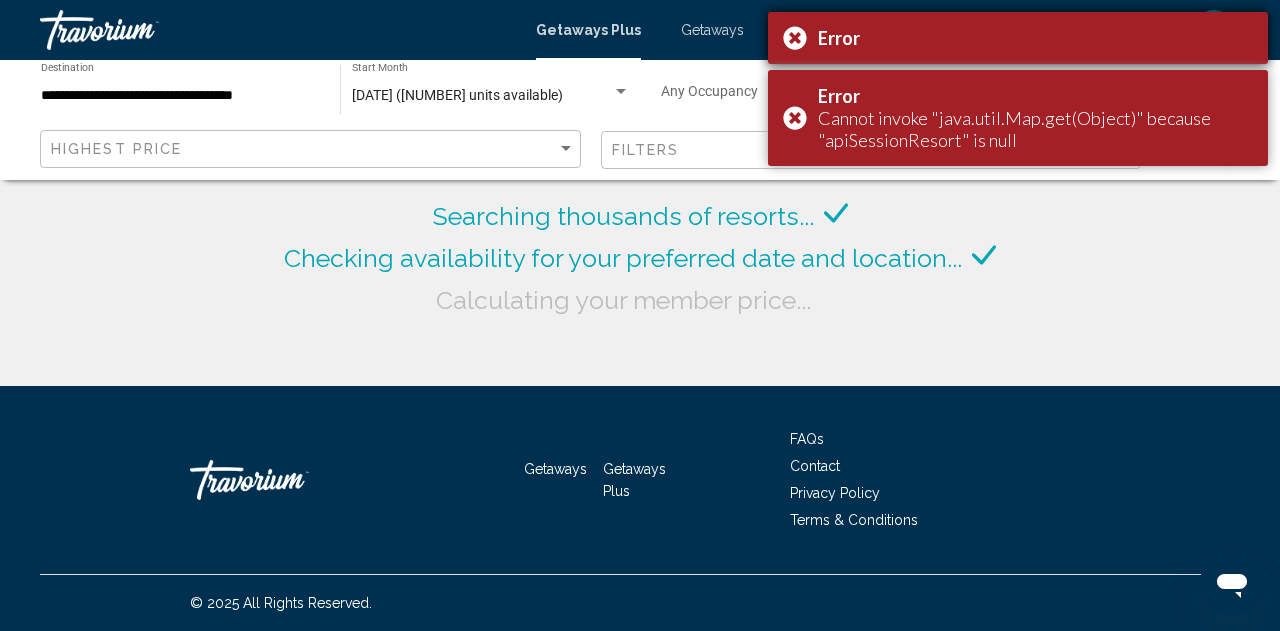 click on "Error" at bounding box center [1018, 38] 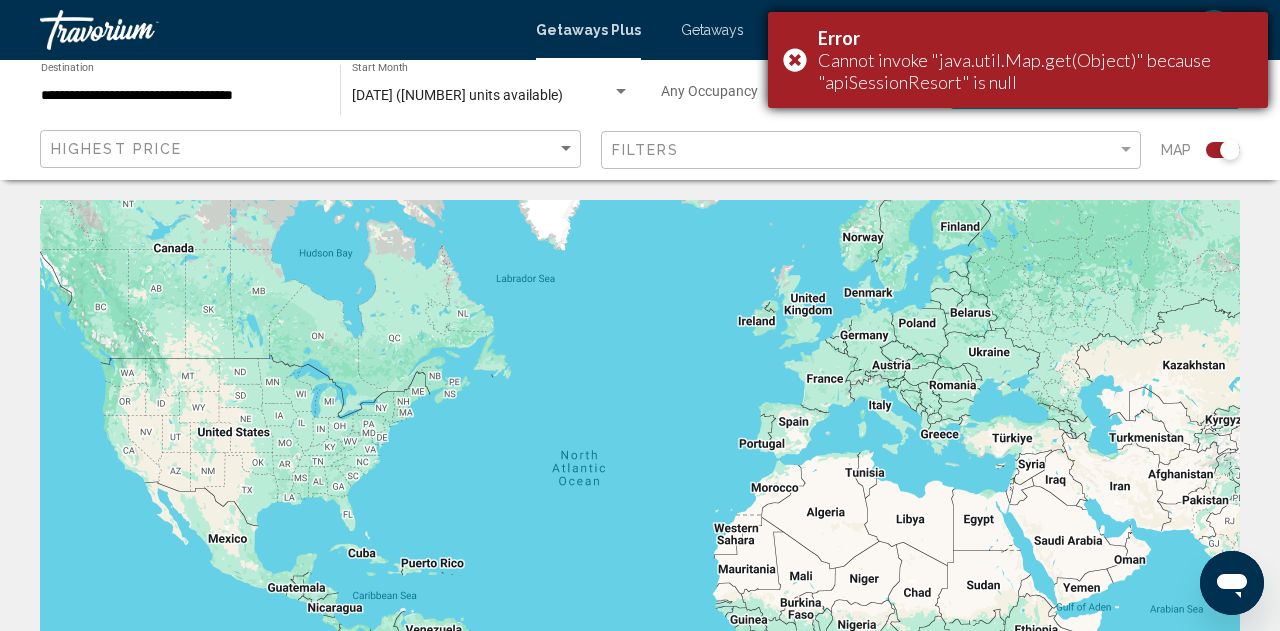 click on "Error   Cannot invoke "java.util.Map.get(Object)" because "apiSessionResort" is null" at bounding box center (1018, 60) 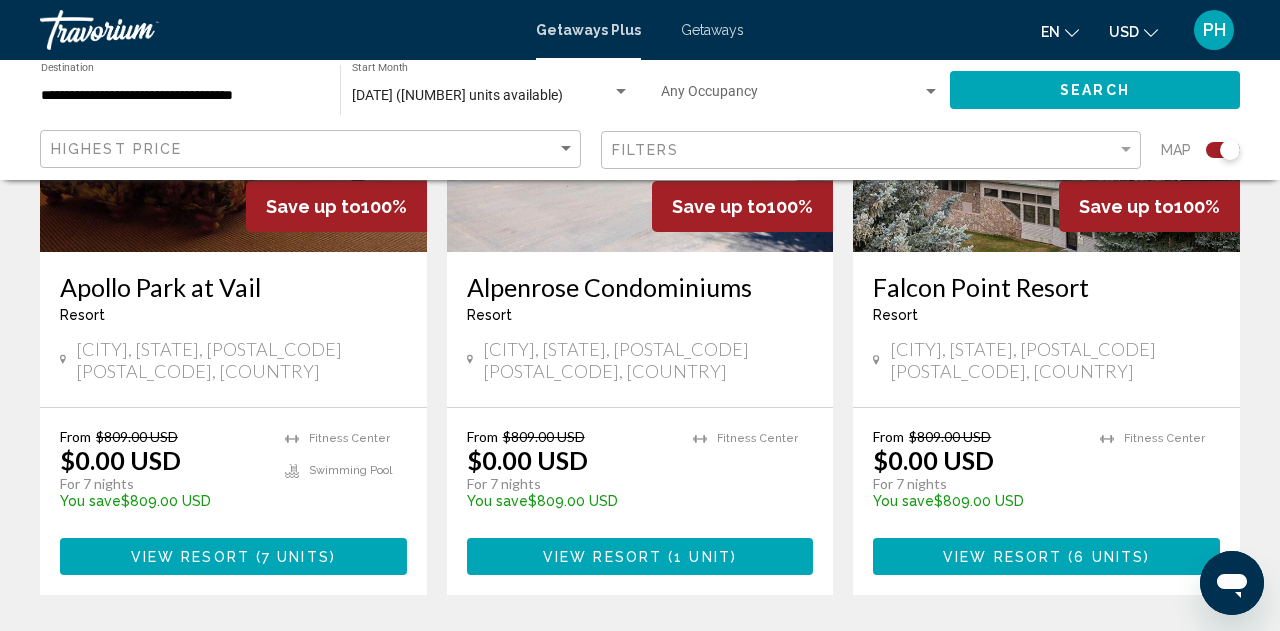 scroll, scrollTop: 3161, scrollLeft: 0, axis: vertical 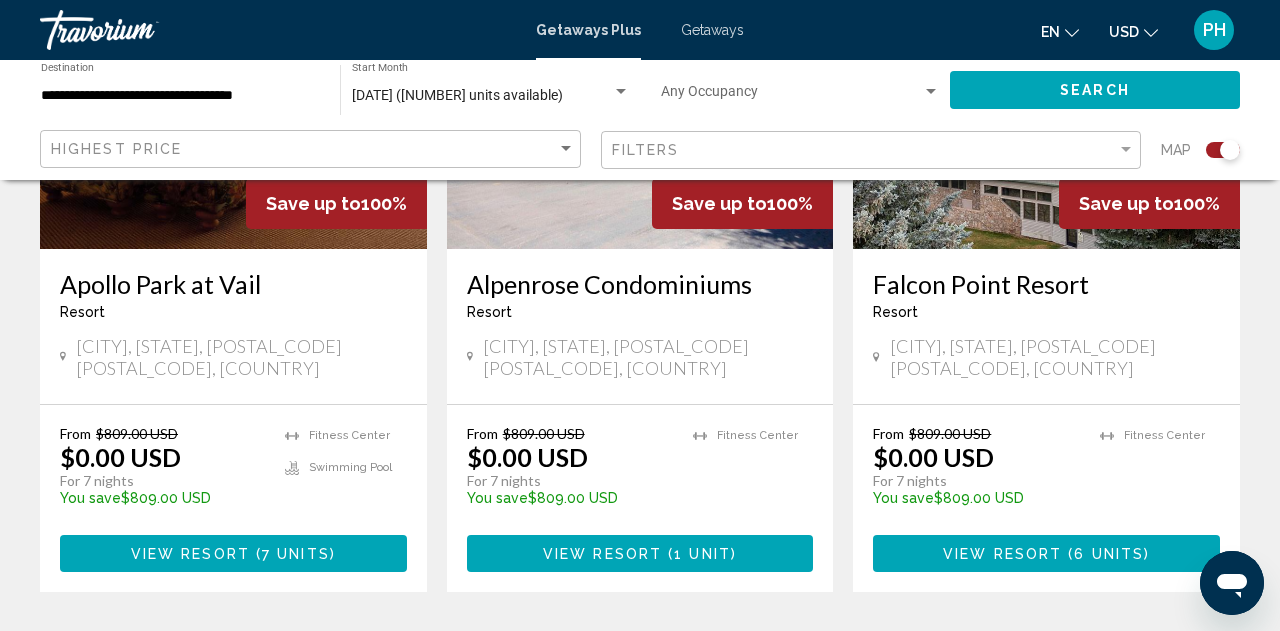 click on "3" at bounding box center (640, 652) 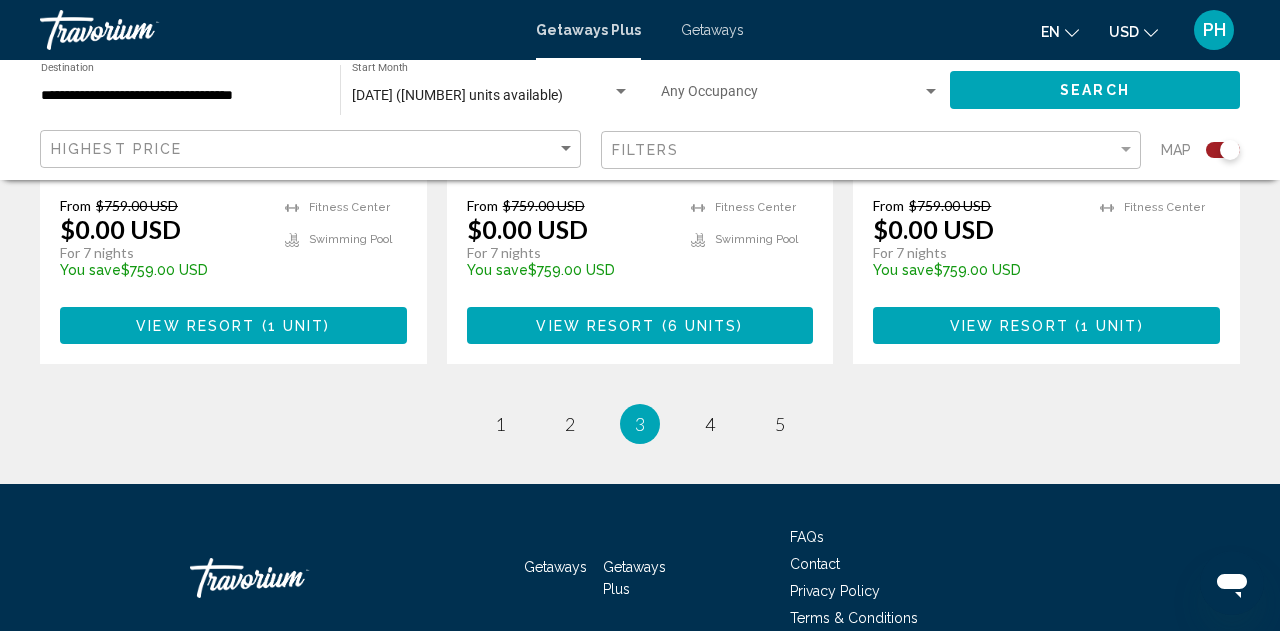 scroll, scrollTop: 3367, scrollLeft: 0, axis: vertical 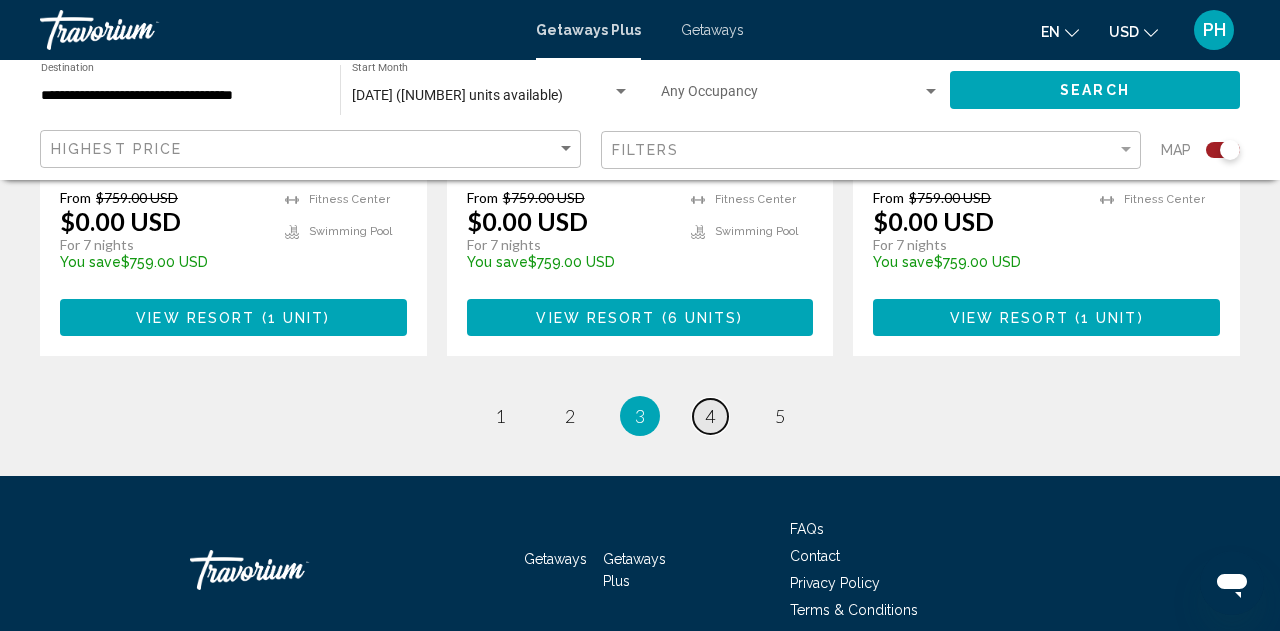 click on "page  4" at bounding box center (710, 416) 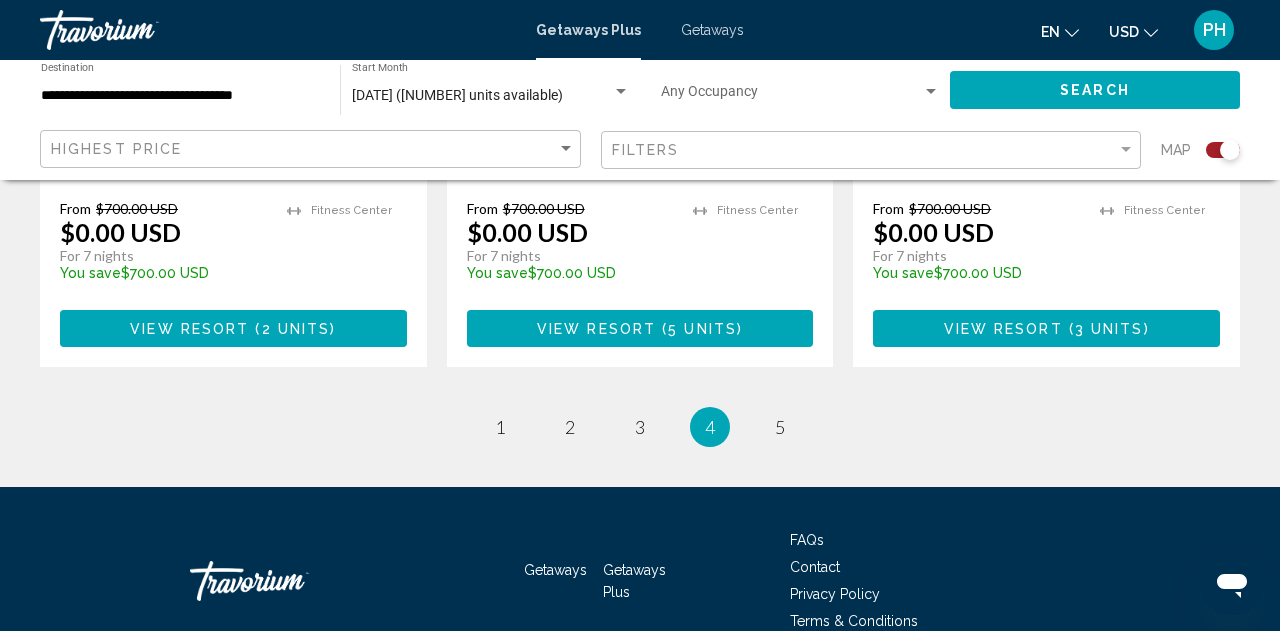 scroll, scrollTop: 3307, scrollLeft: 0, axis: vertical 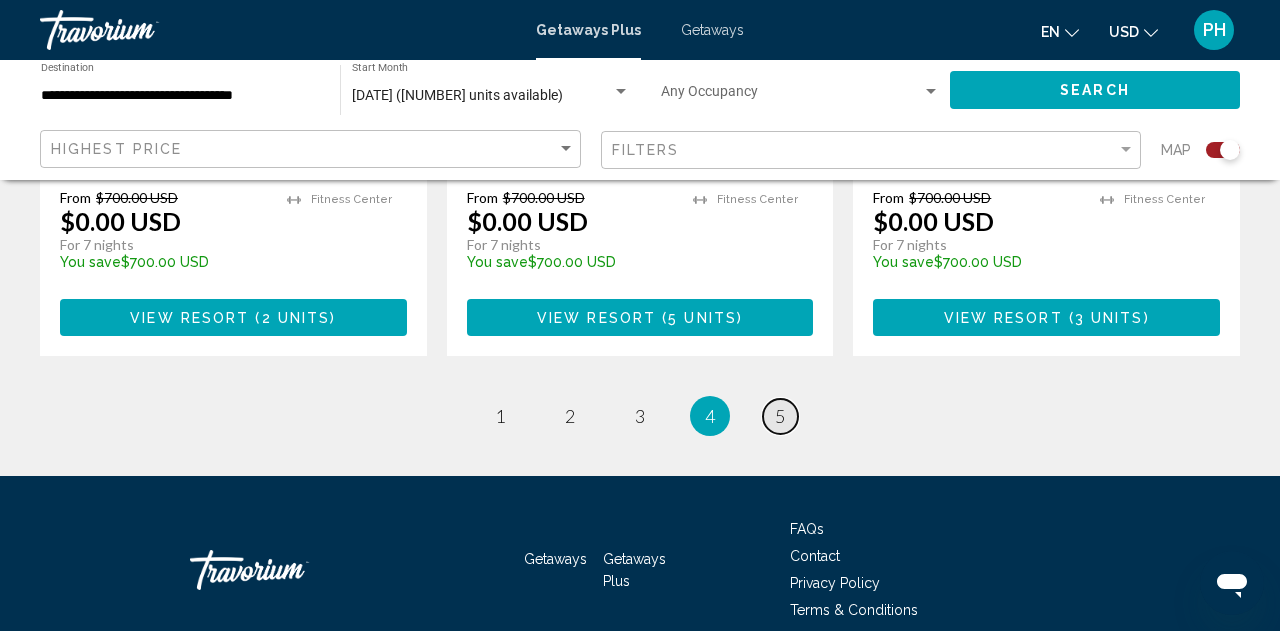 click on "5" at bounding box center (780, 416) 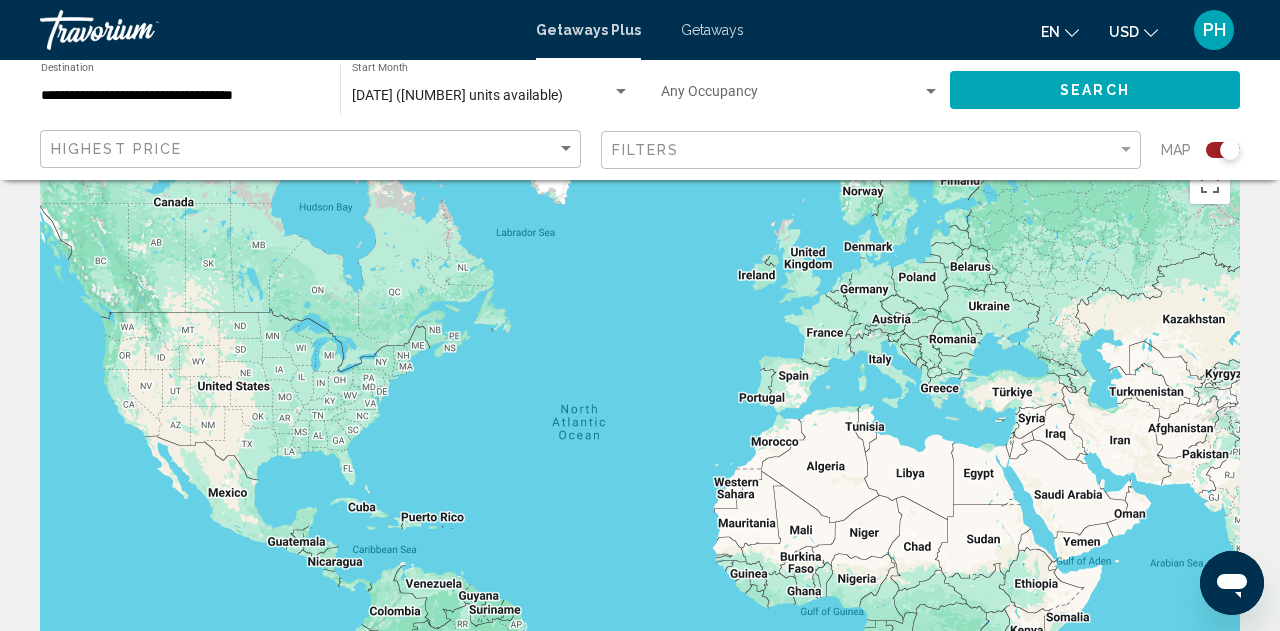 scroll, scrollTop: 0, scrollLeft: 0, axis: both 